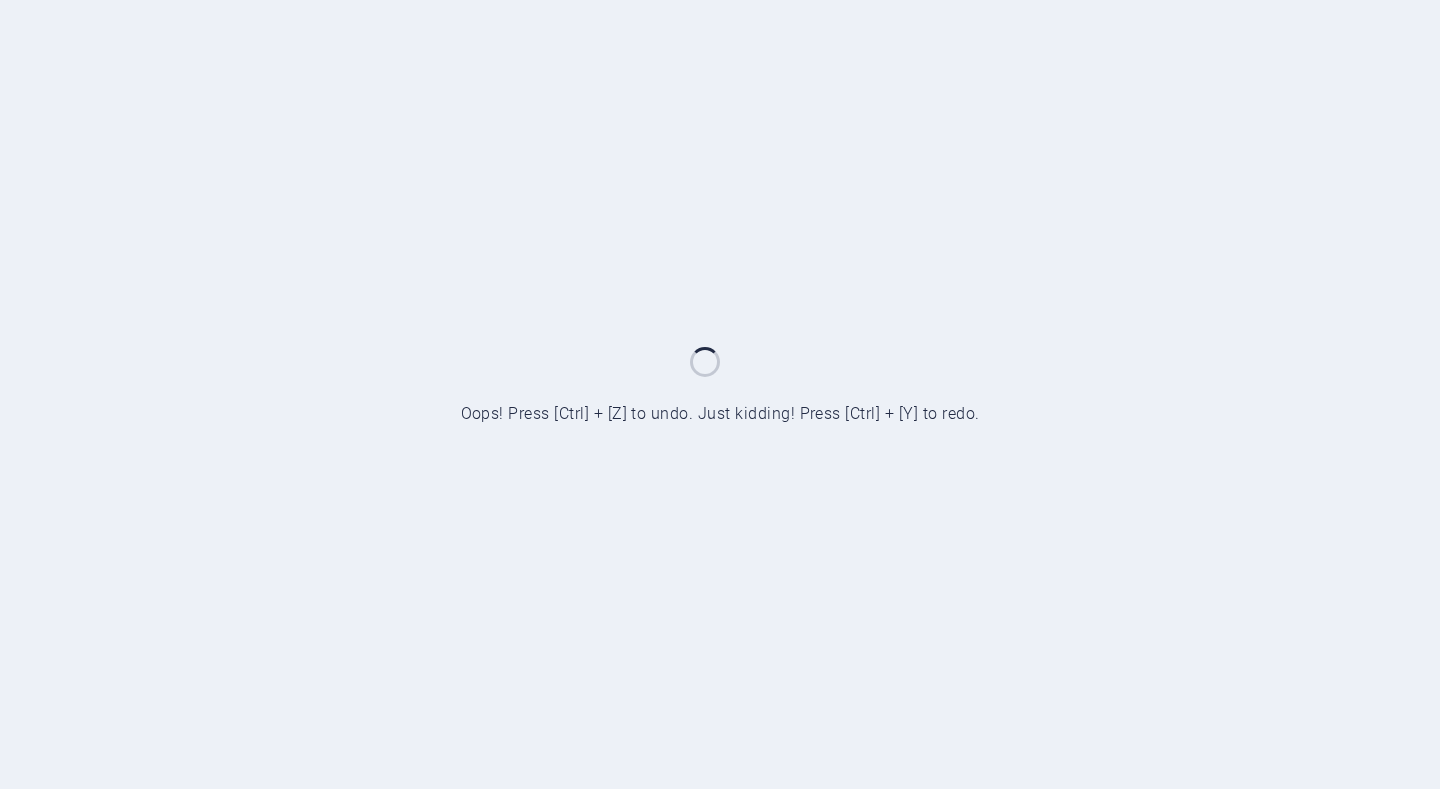 scroll, scrollTop: 0, scrollLeft: 0, axis: both 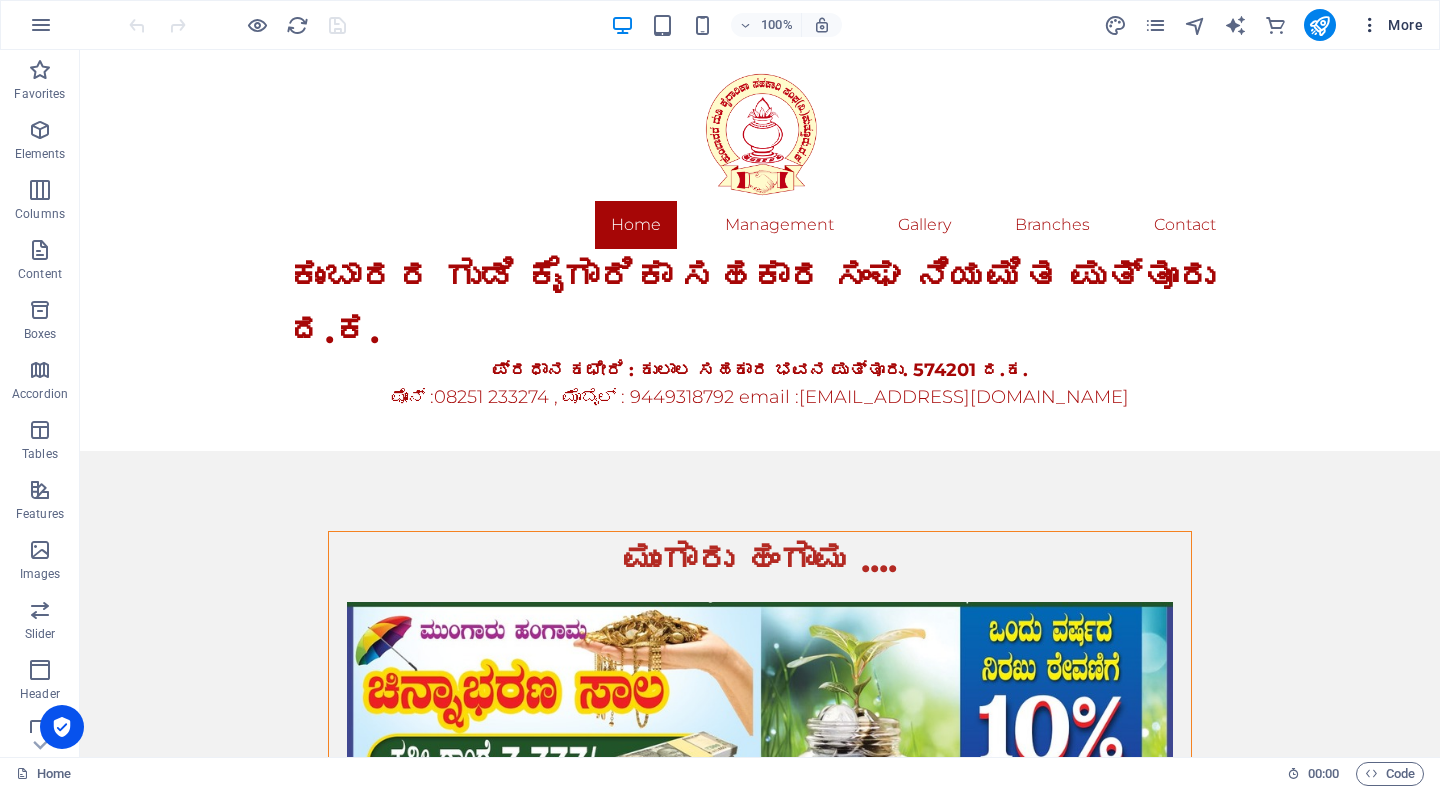 click at bounding box center (1370, 25) 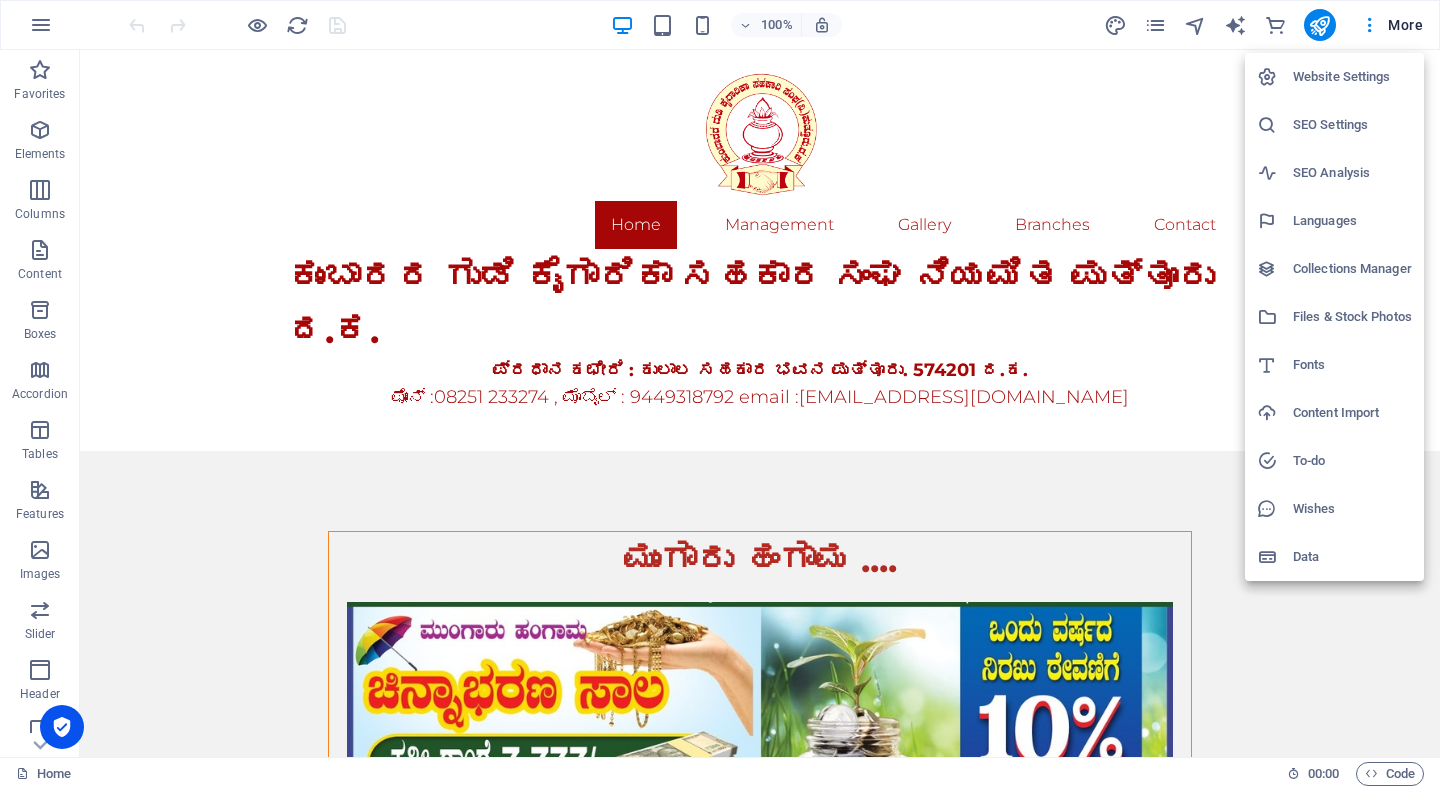 click at bounding box center (720, 394) 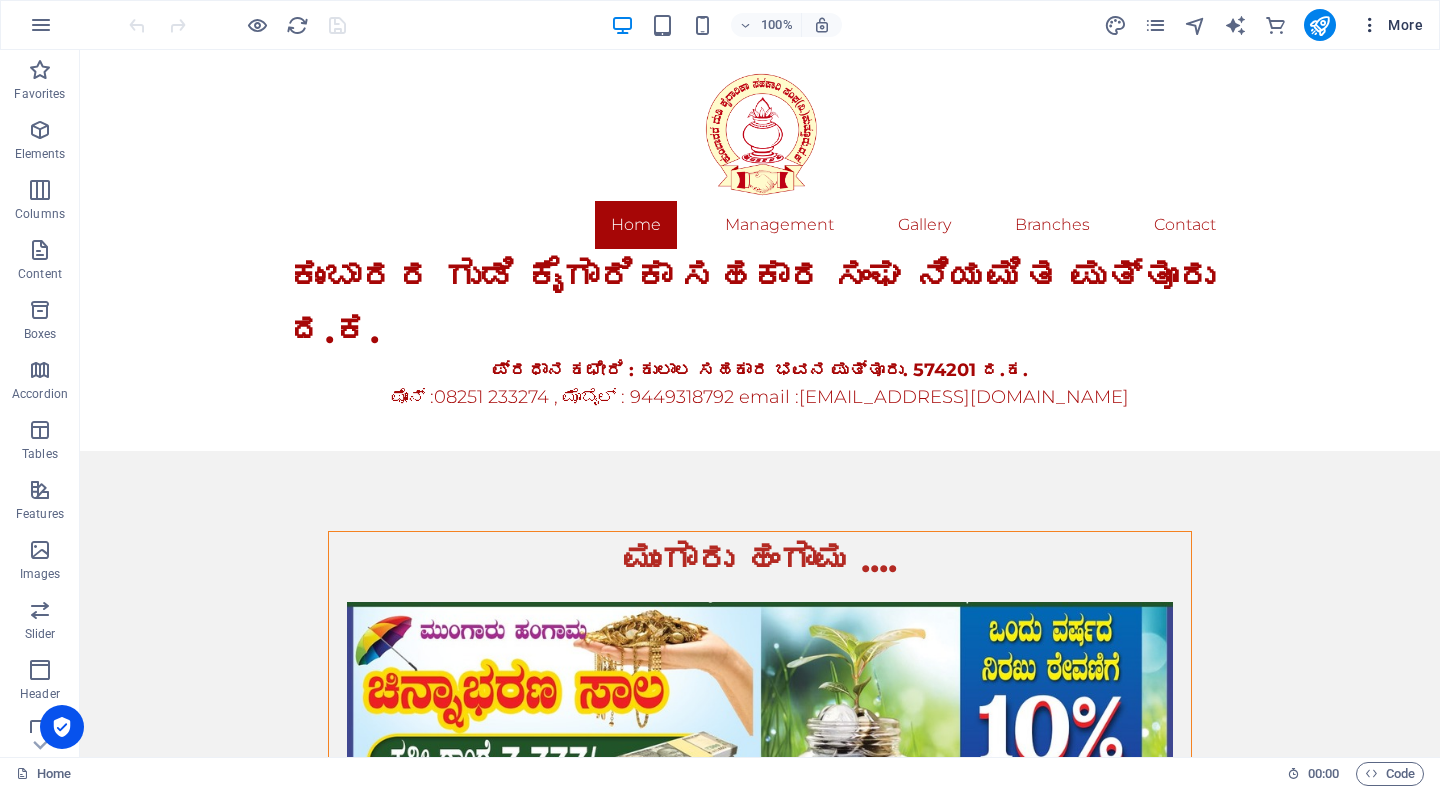 click on "More" at bounding box center [1391, 25] 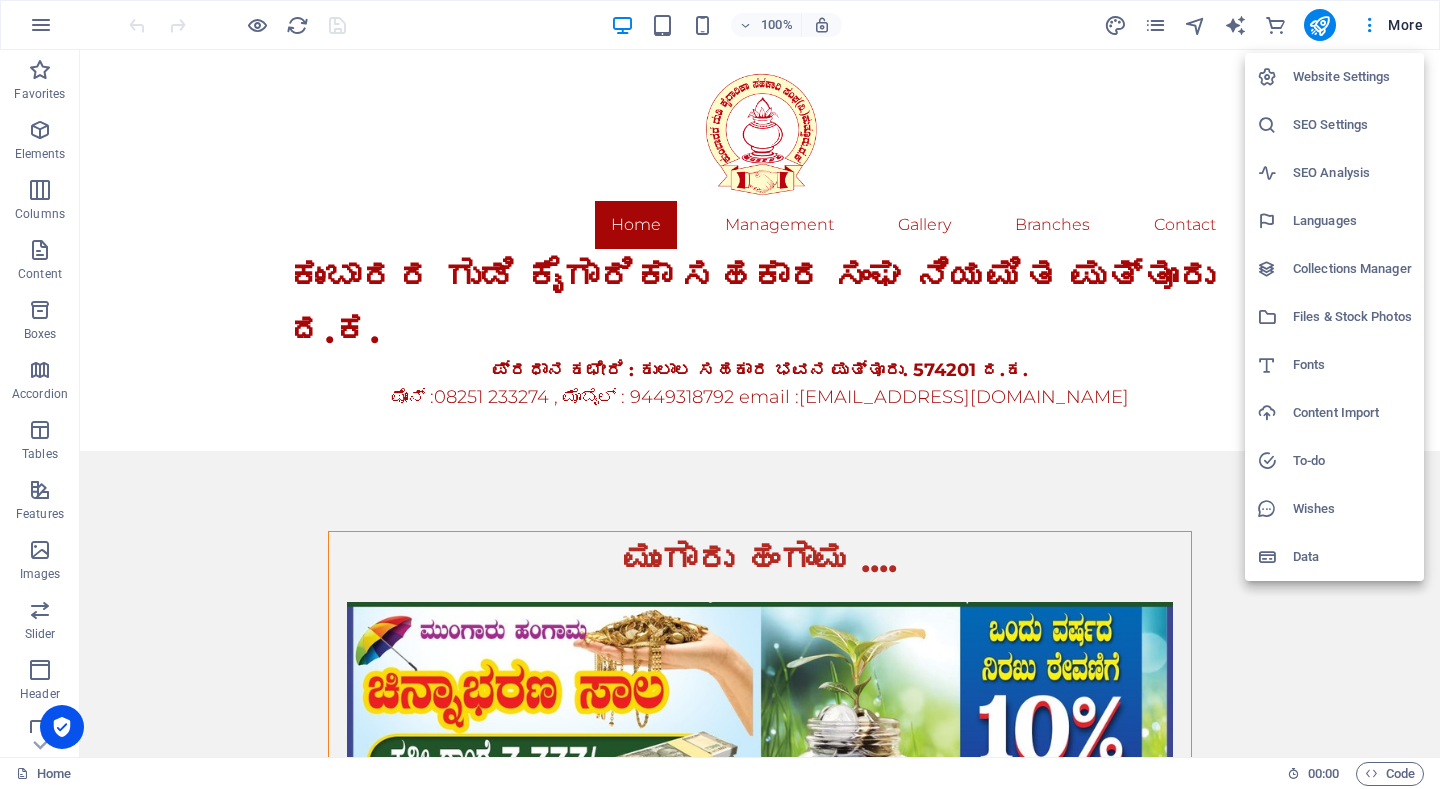 click at bounding box center (720, 394) 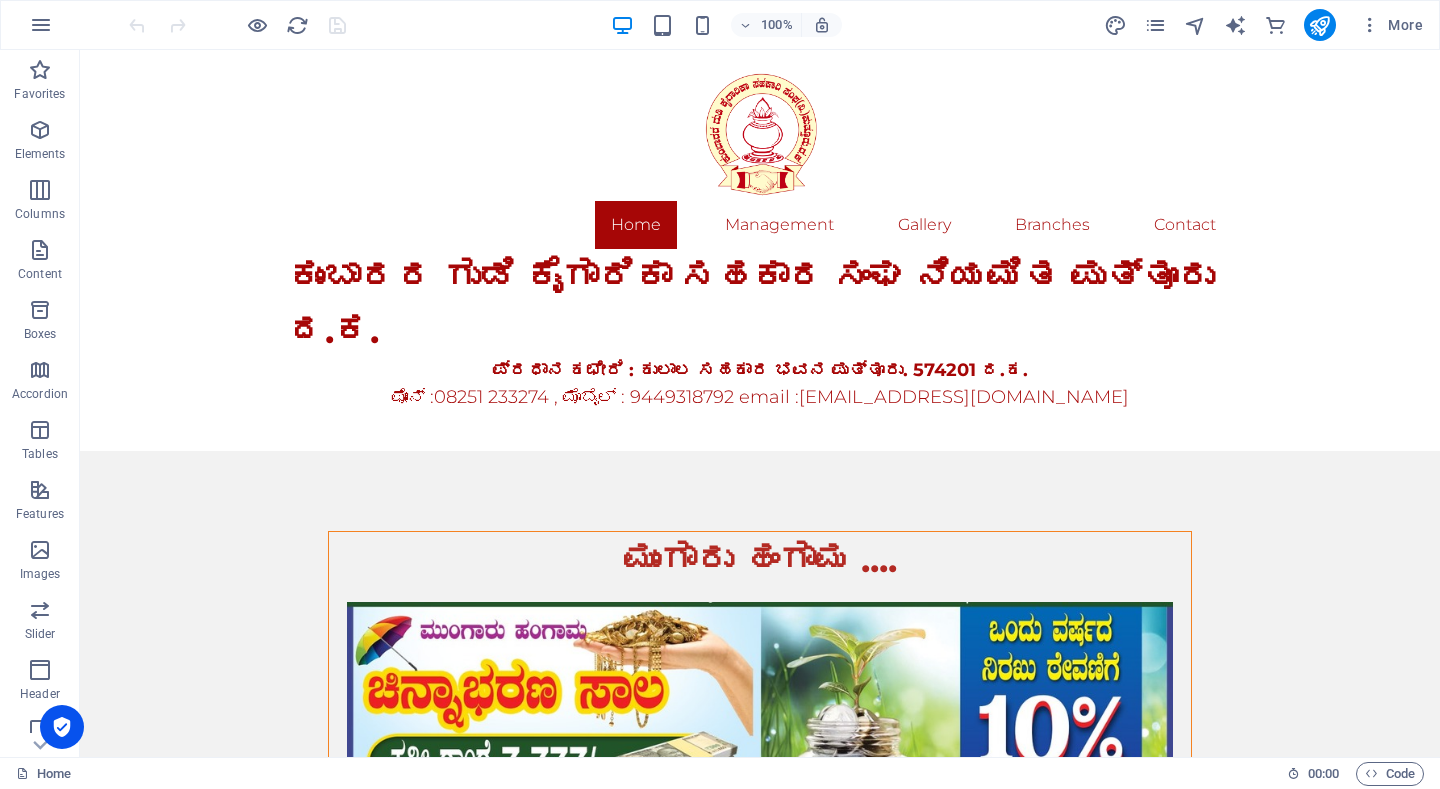 click at bounding box center [1370, 25] 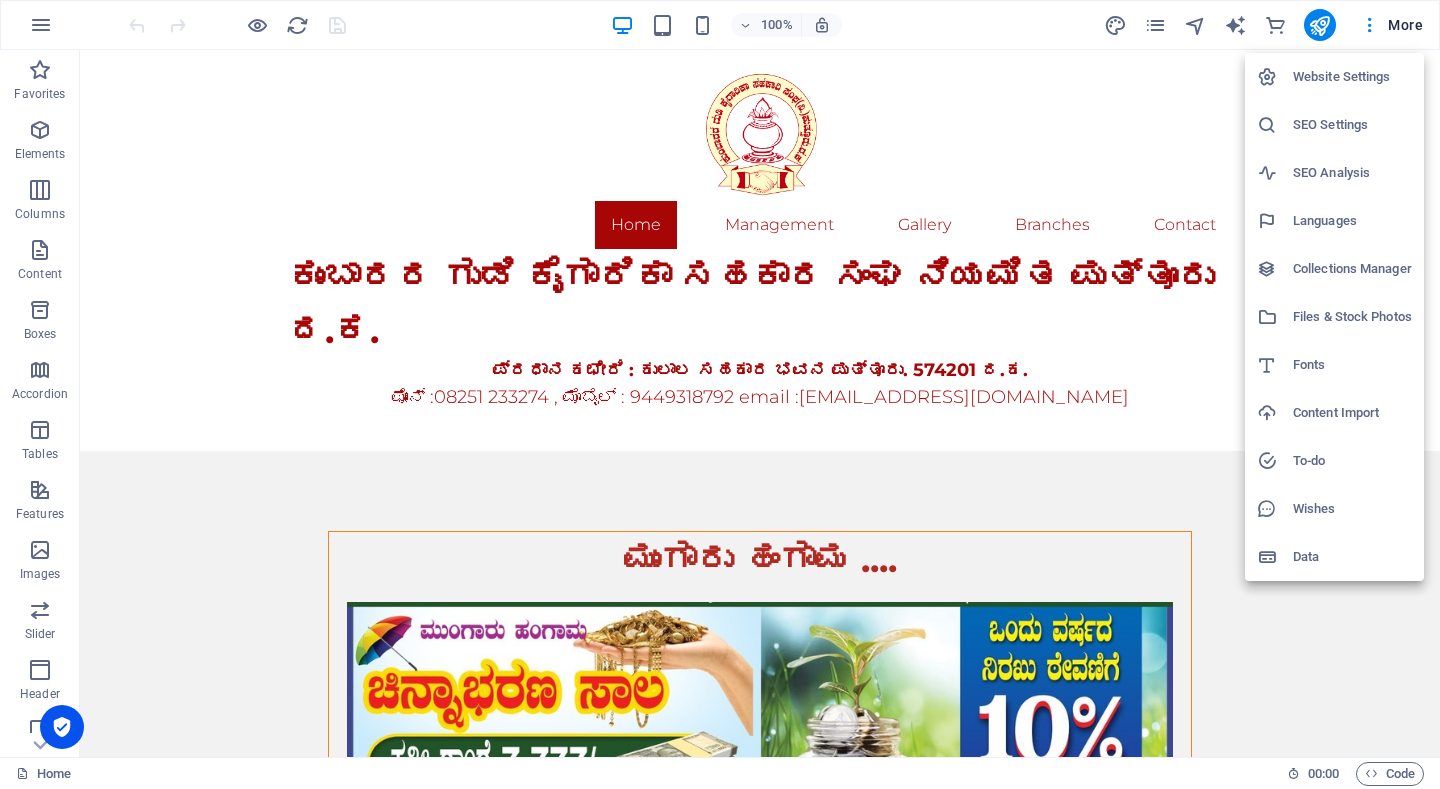 click at bounding box center [720, 394] 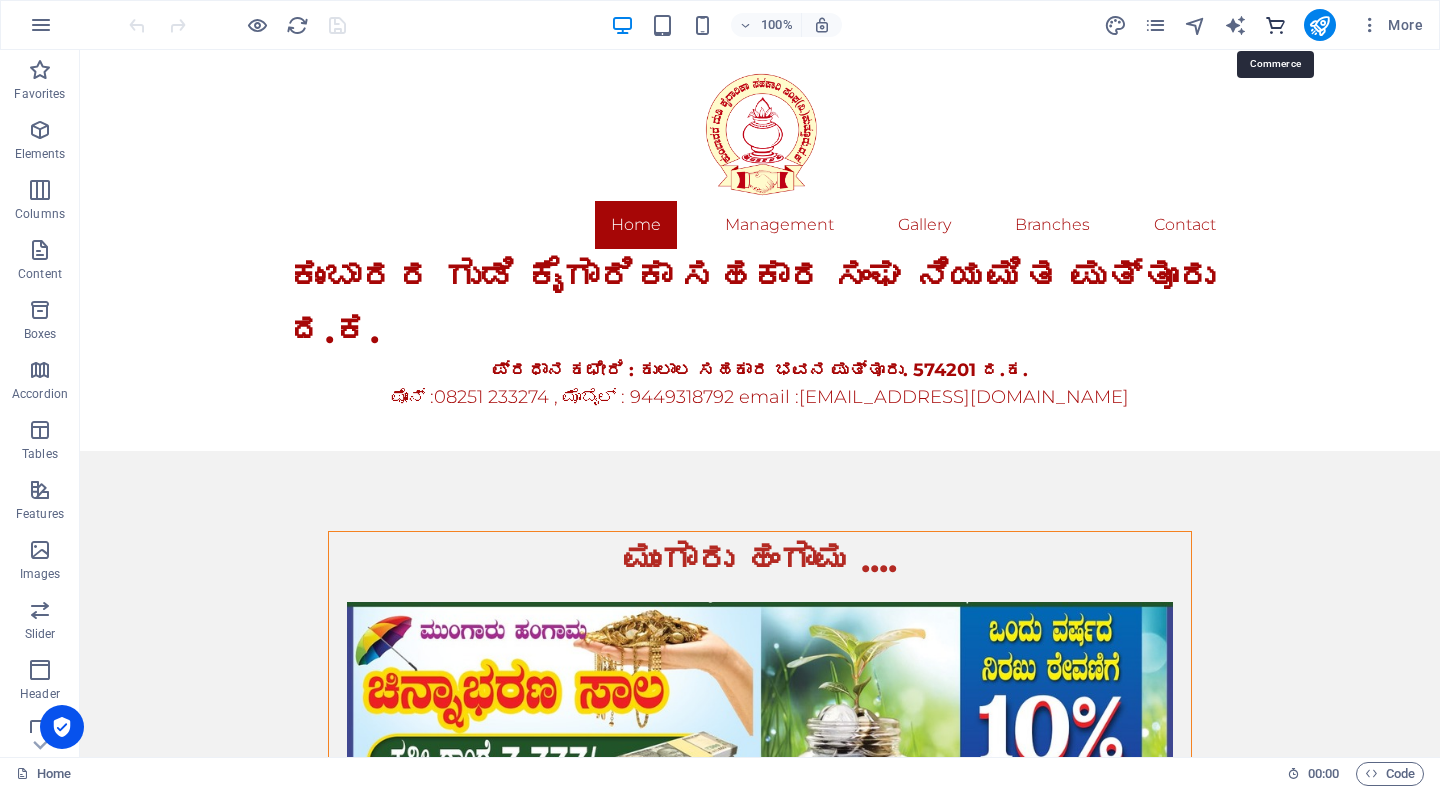 click at bounding box center (1275, 25) 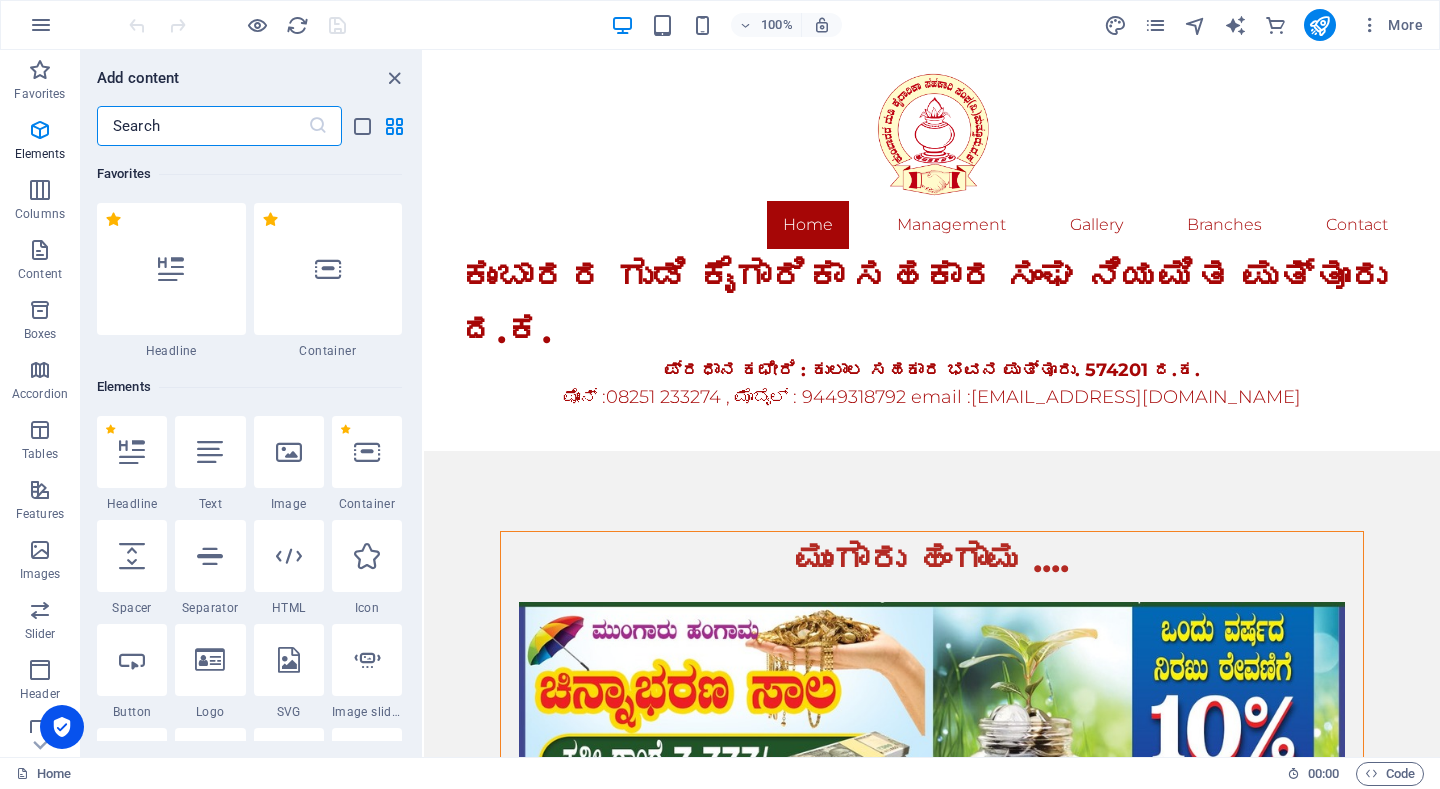 scroll, scrollTop: 19107, scrollLeft: 0, axis: vertical 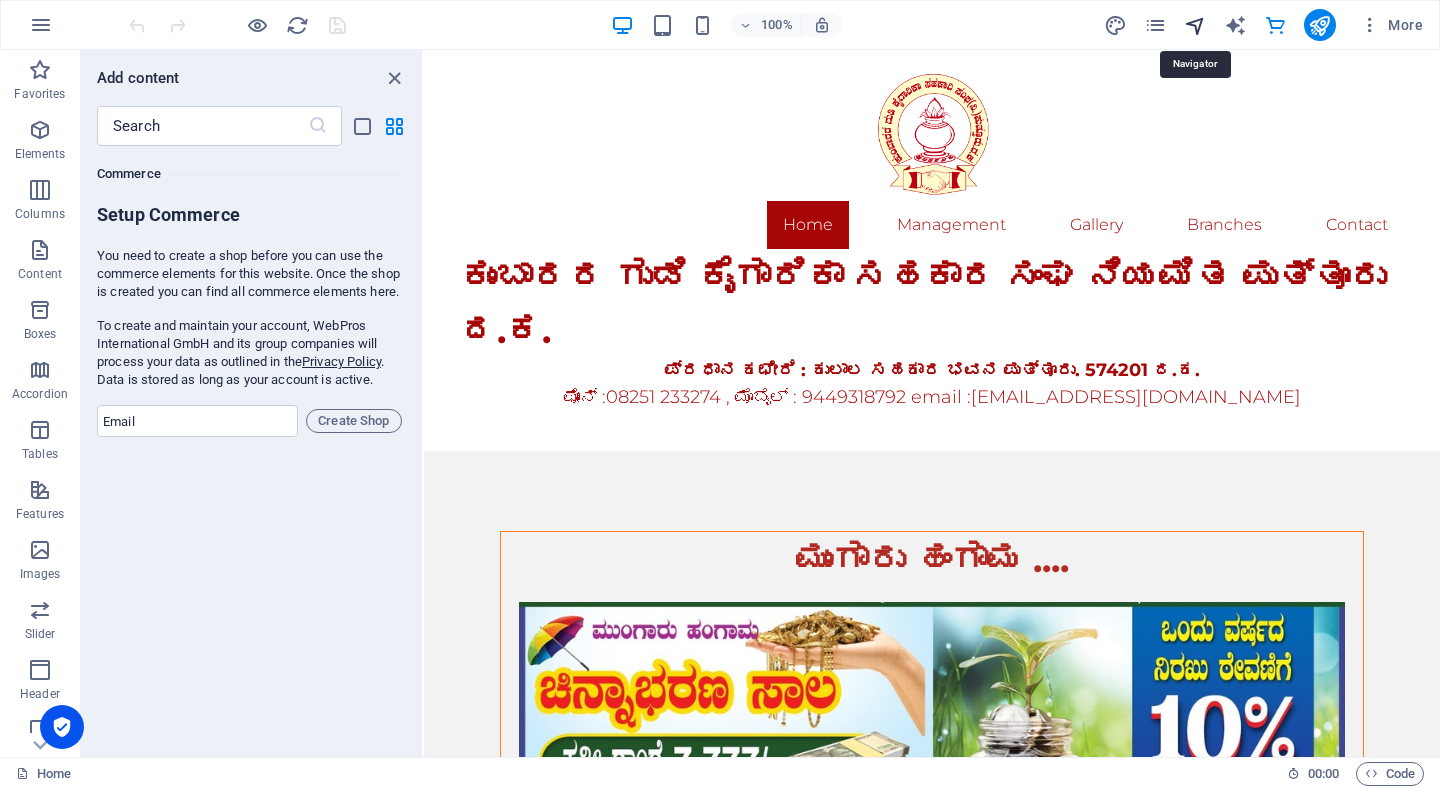 click at bounding box center (1195, 25) 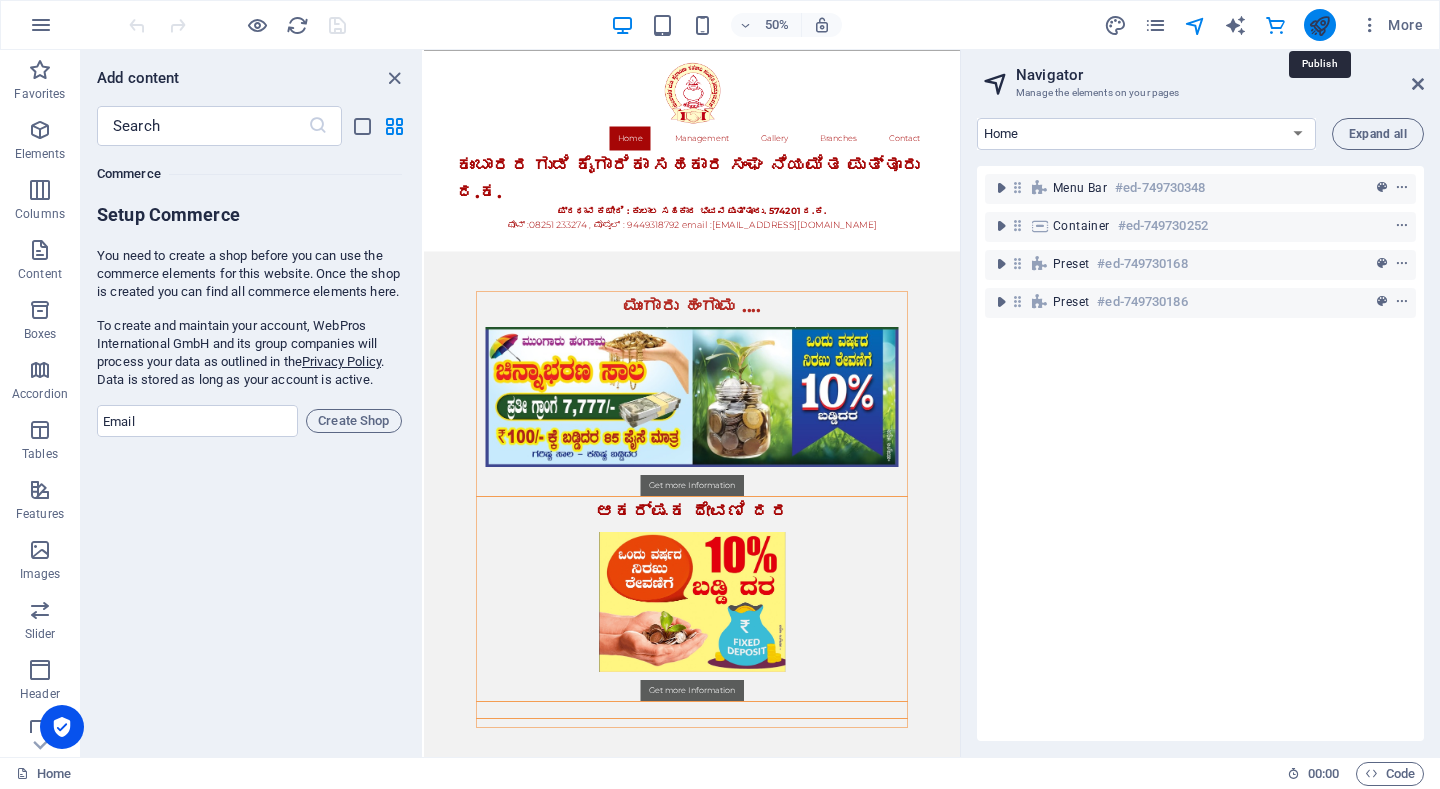 click at bounding box center [1319, 25] 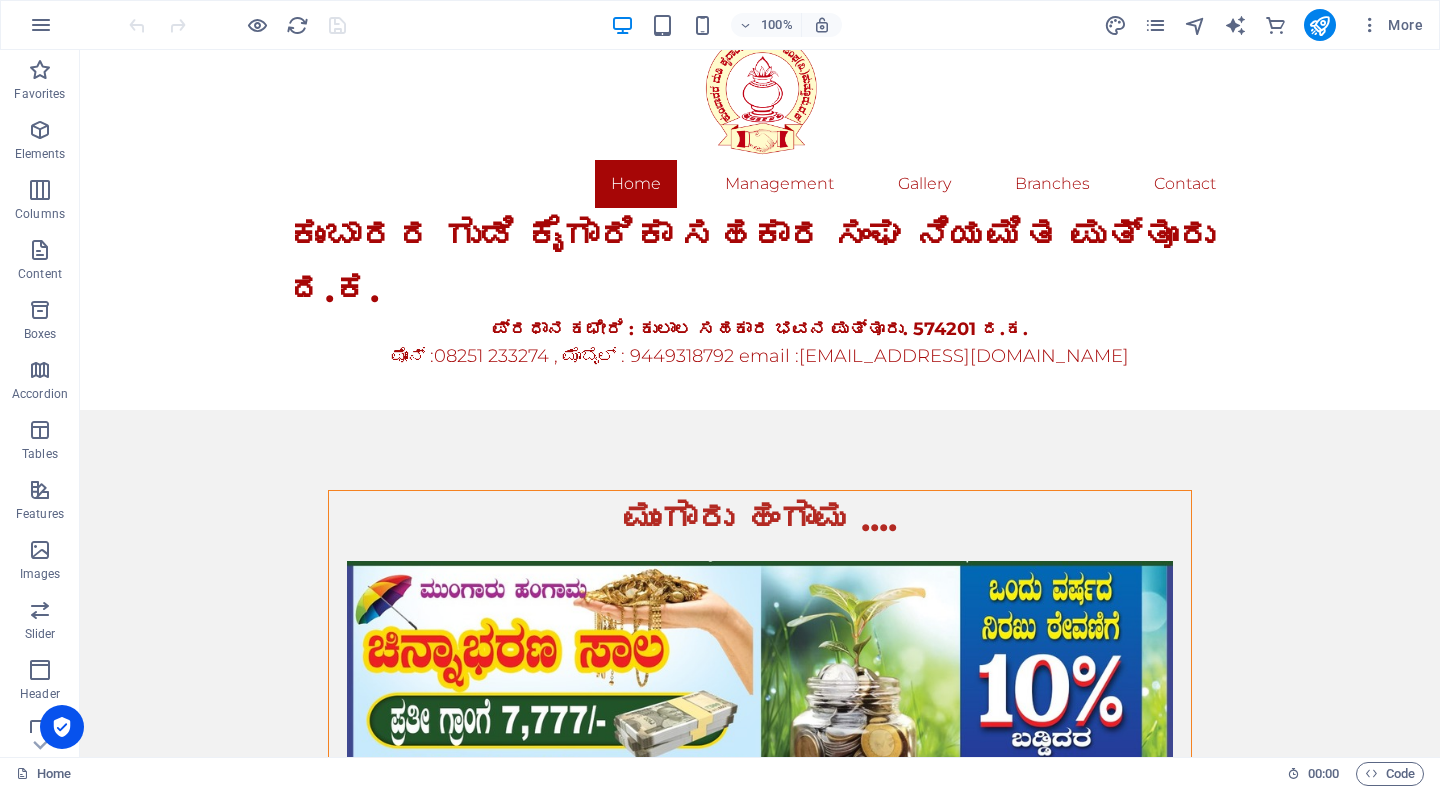 scroll, scrollTop: 0, scrollLeft: 0, axis: both 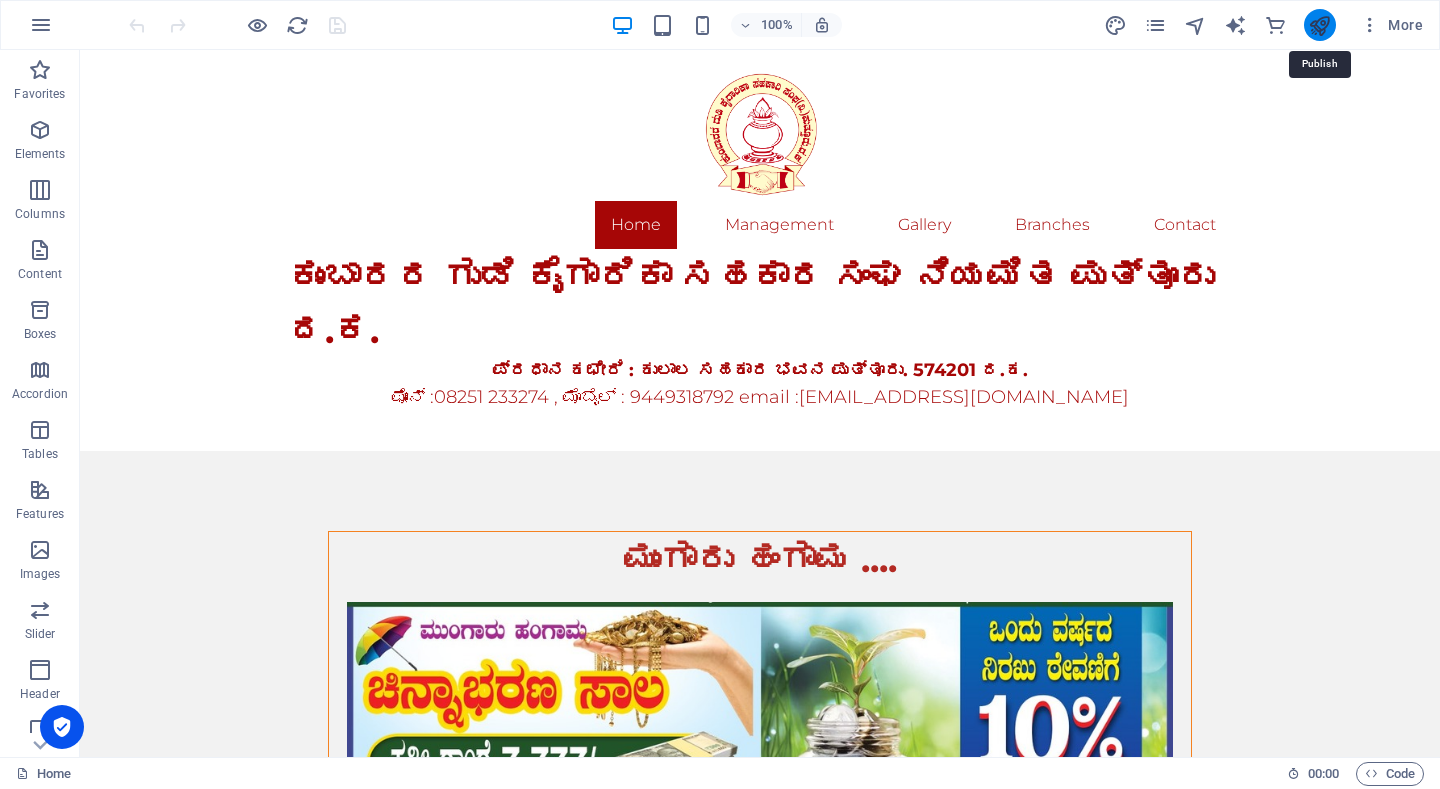 click at bounding box center [1319, 25] 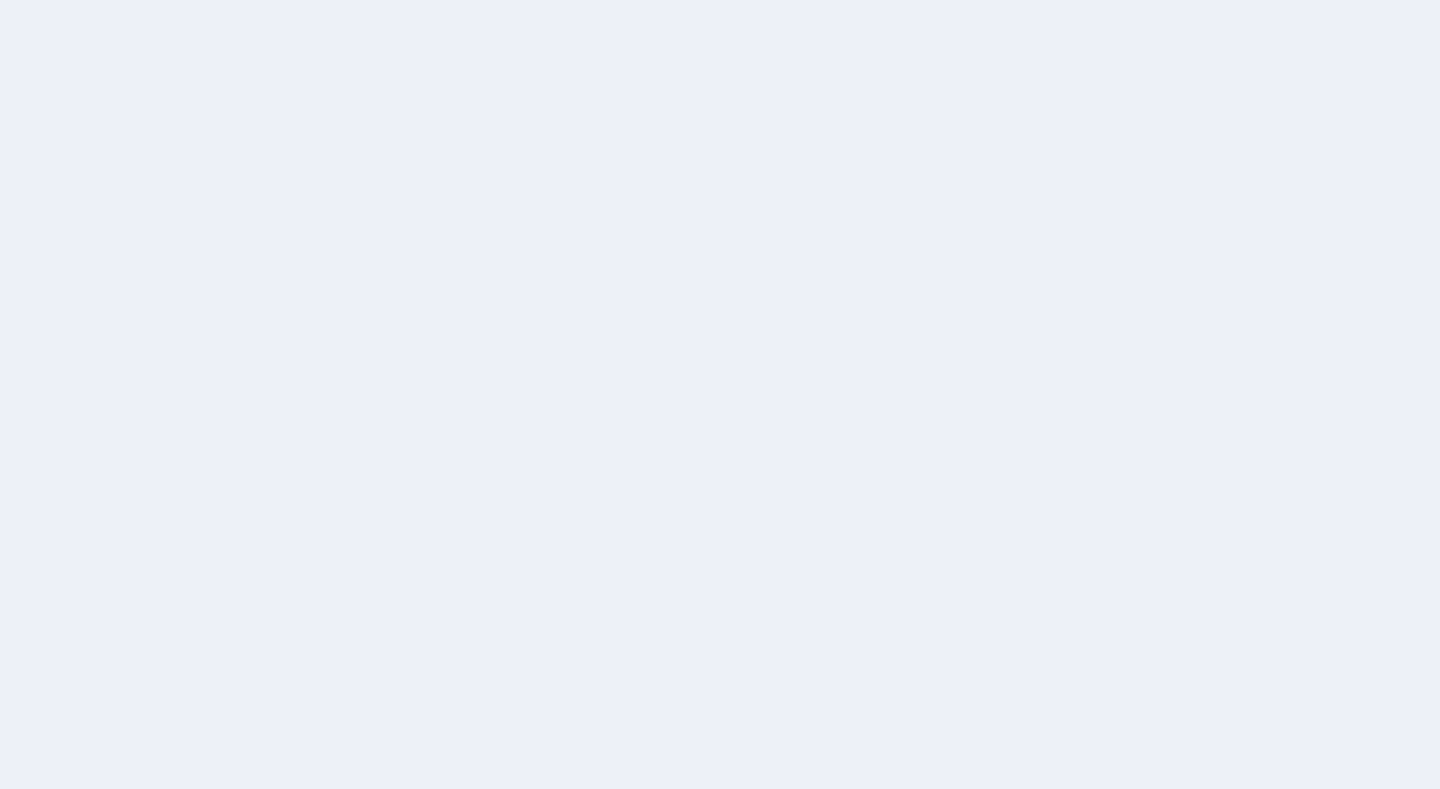 scroll, scrollTop: 0, scrollLeft: 0, axis: both 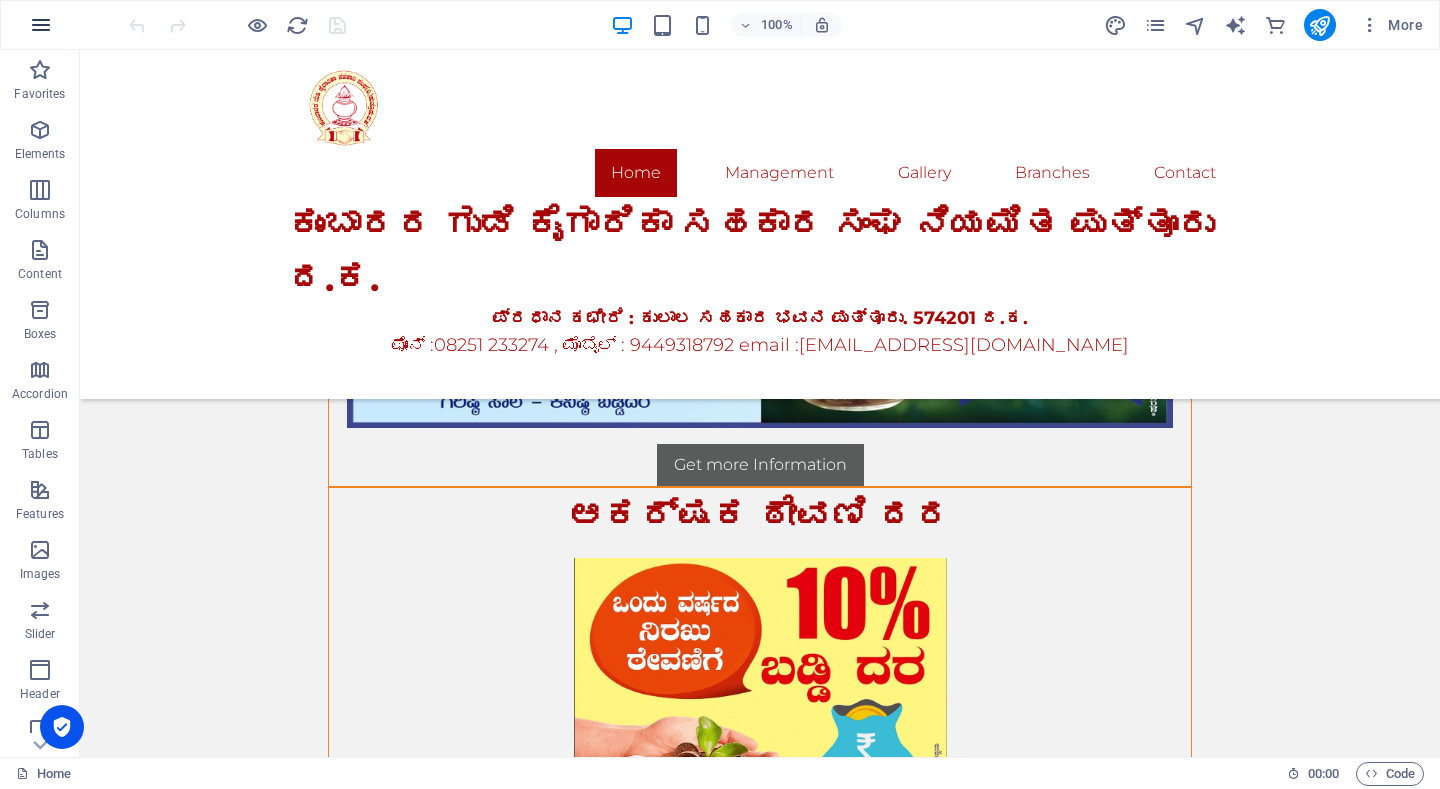 click at bounding box center [41, 25] 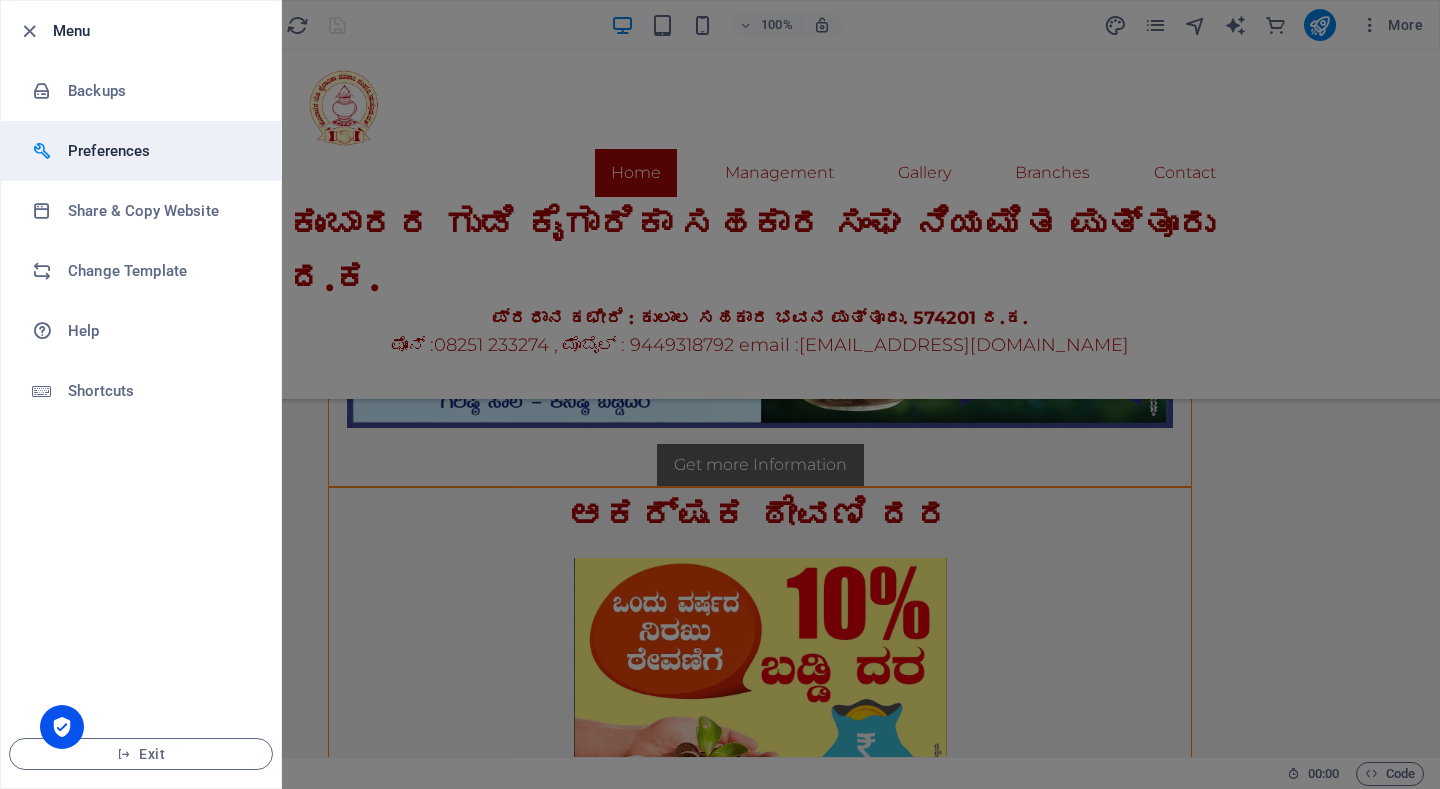 click on "Preferences" at bounding box center (160, 151) 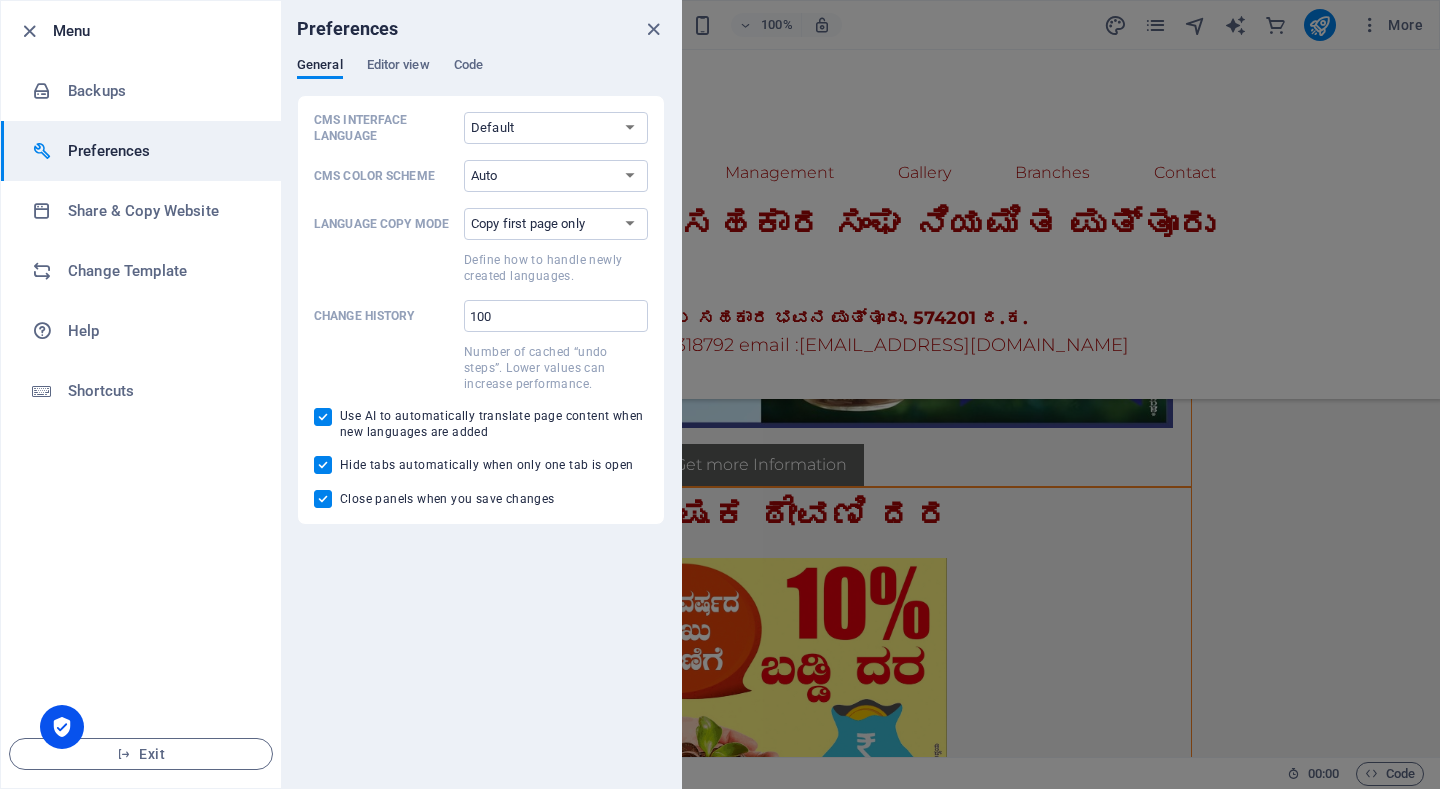 click at bounding box center [720, 394] 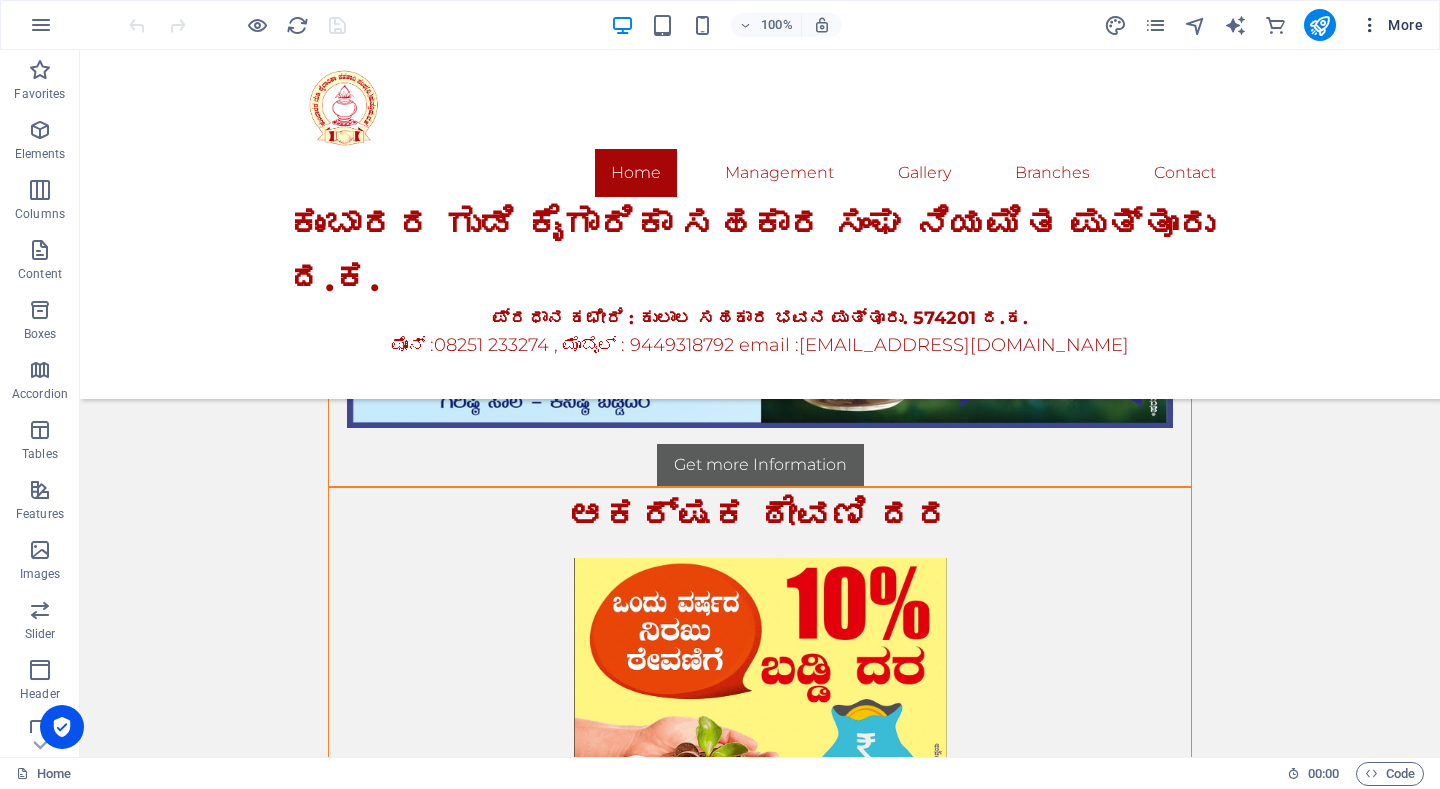 click on "More" at bounding box center [1391, 25] 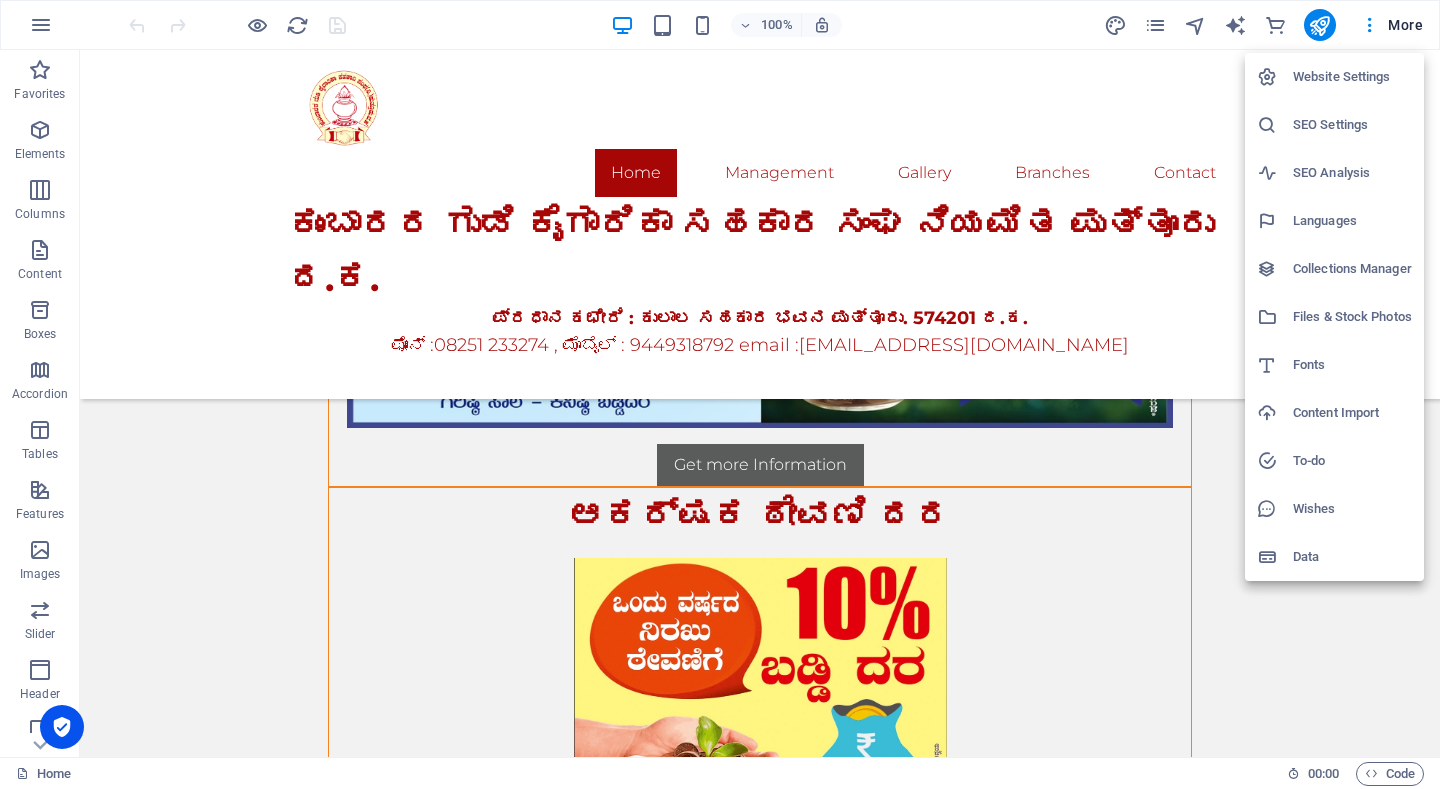 click at bounding box center (720, 394) 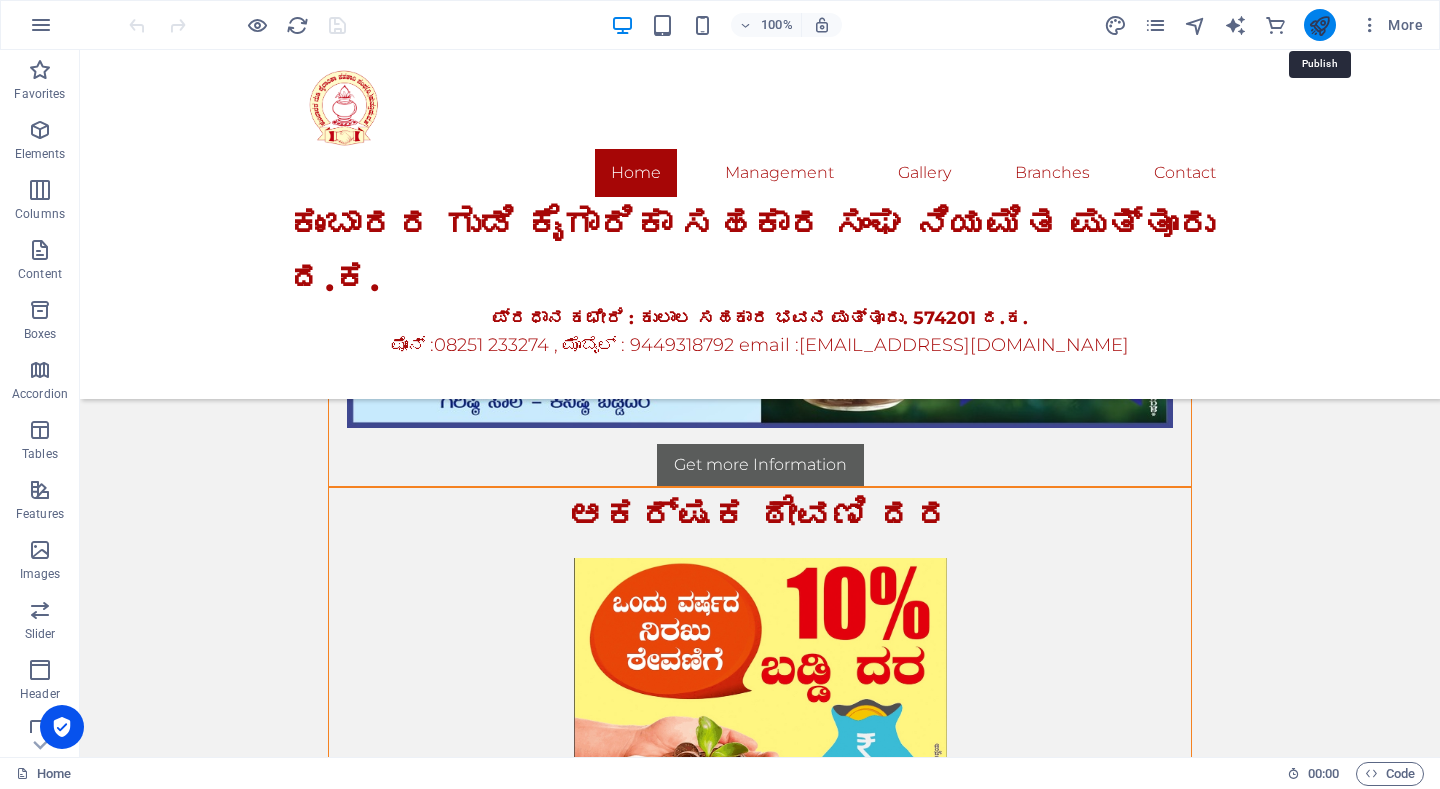 click at bounding box center (1319, 25) 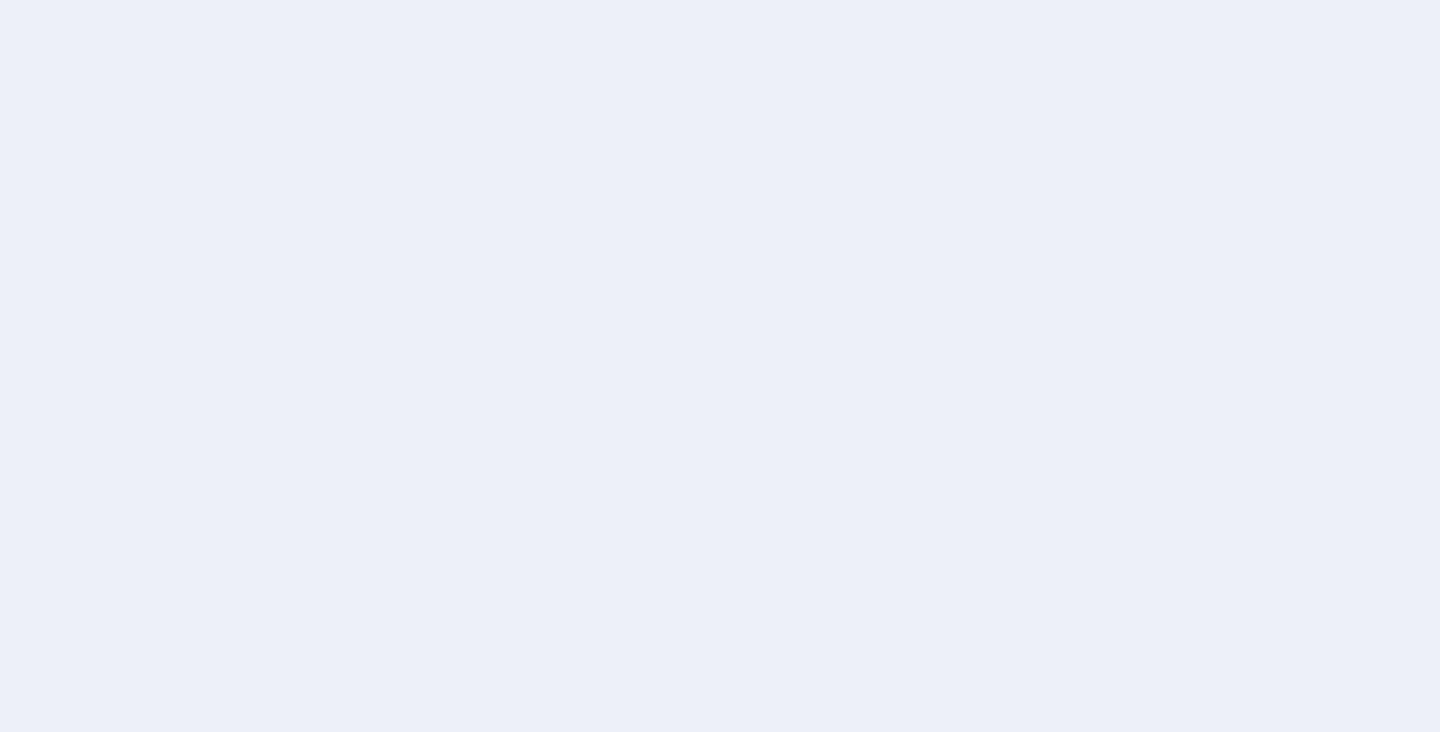 scroll, scrollTop: 0, scrollLeft: 0, axis: both 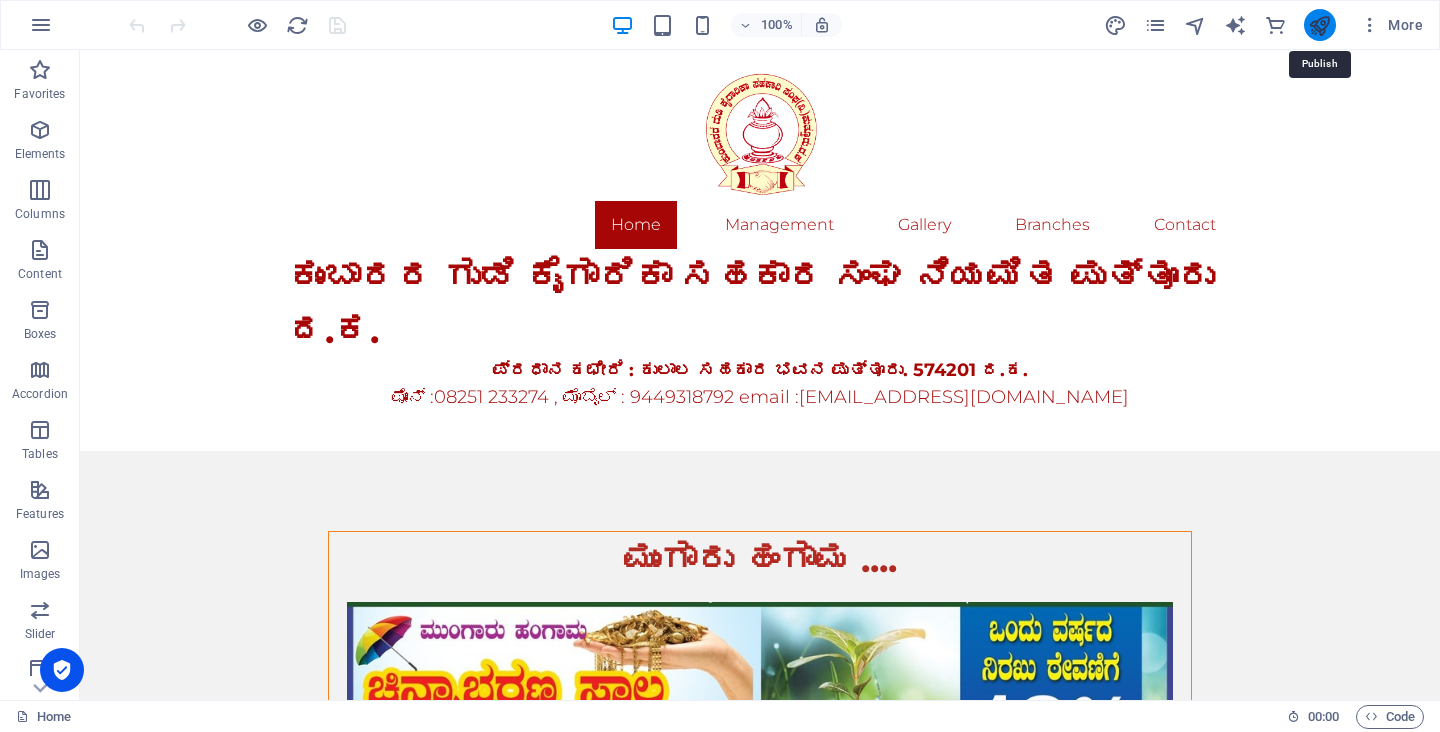 click at bounding box center [1319, 25] 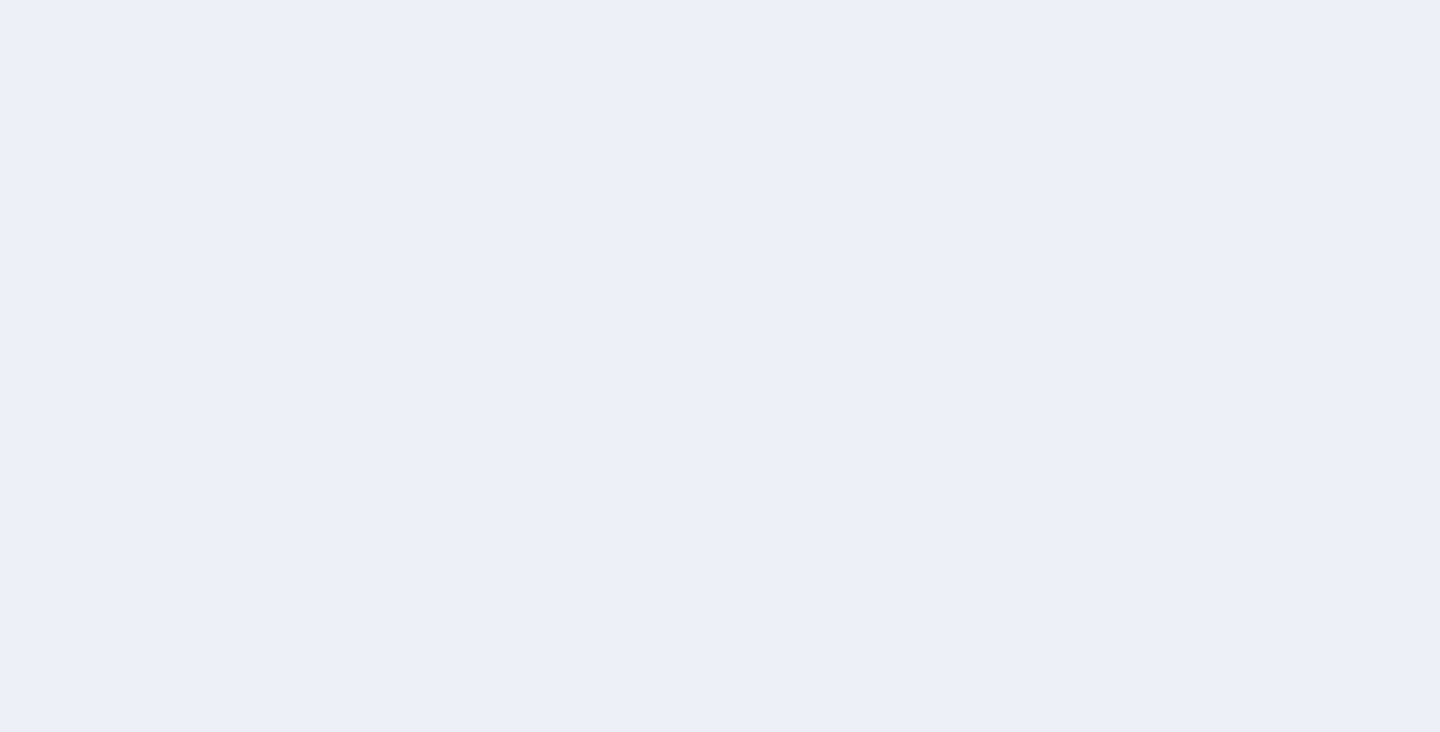 scroll, scrollTop: 0, scrollLeft: 0, axis: both 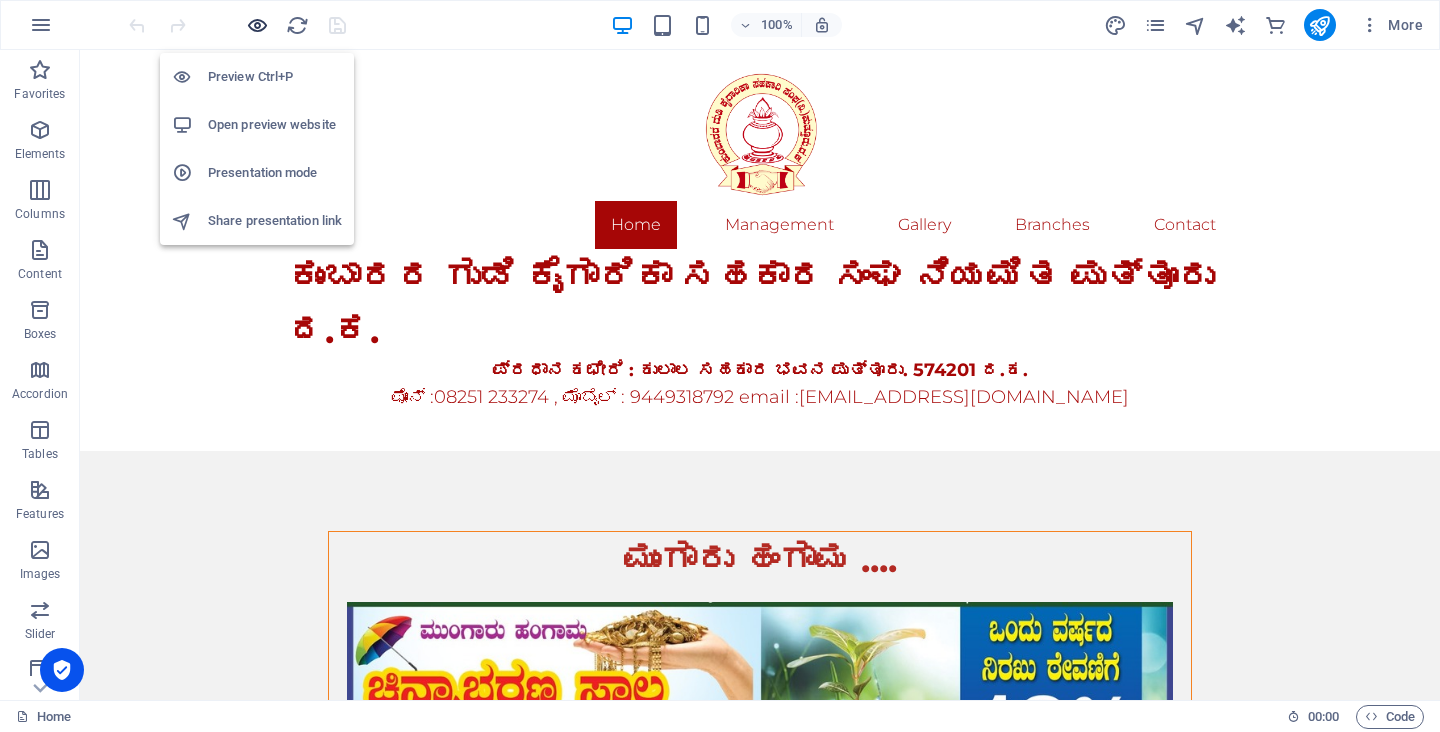 click at bounding box center [257, 25] 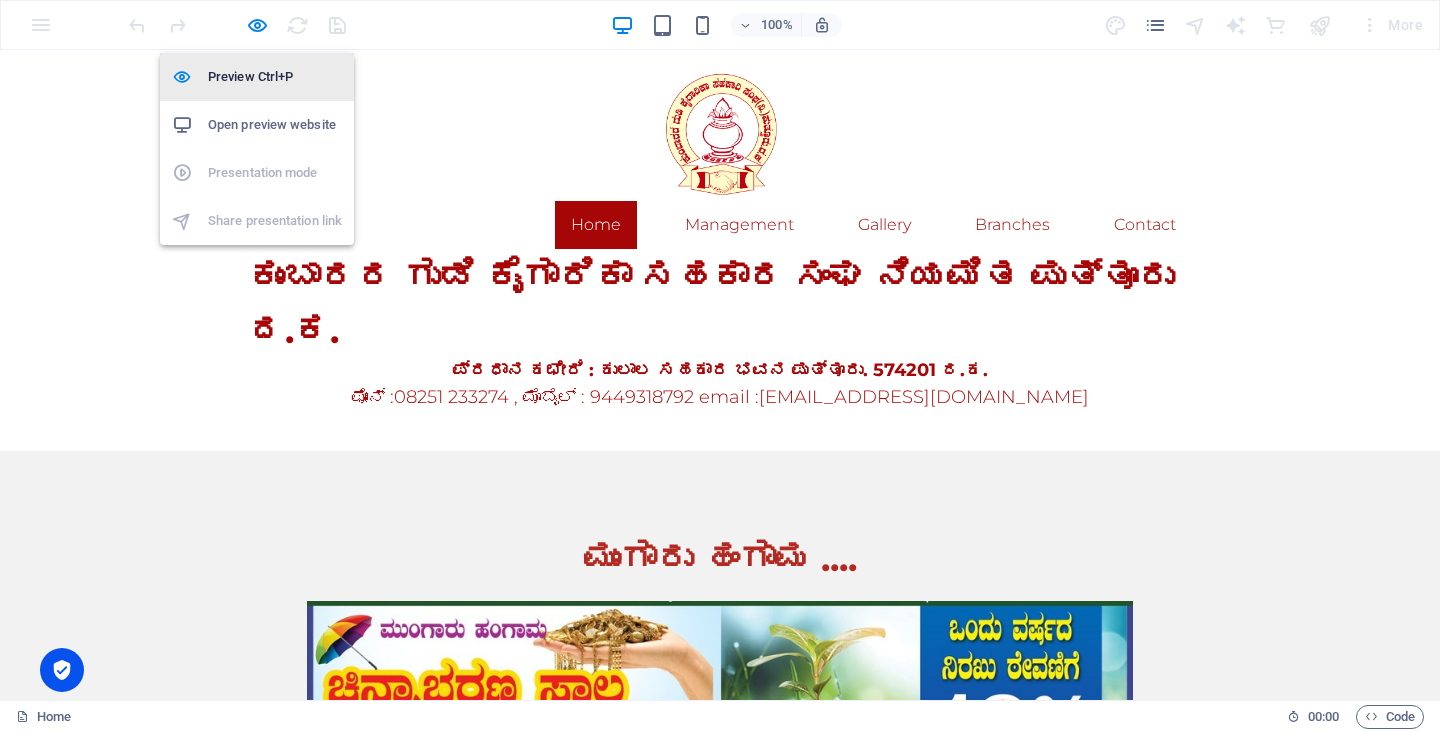 click on "Preview Ctrl+P" at bounding box center (275, 77) 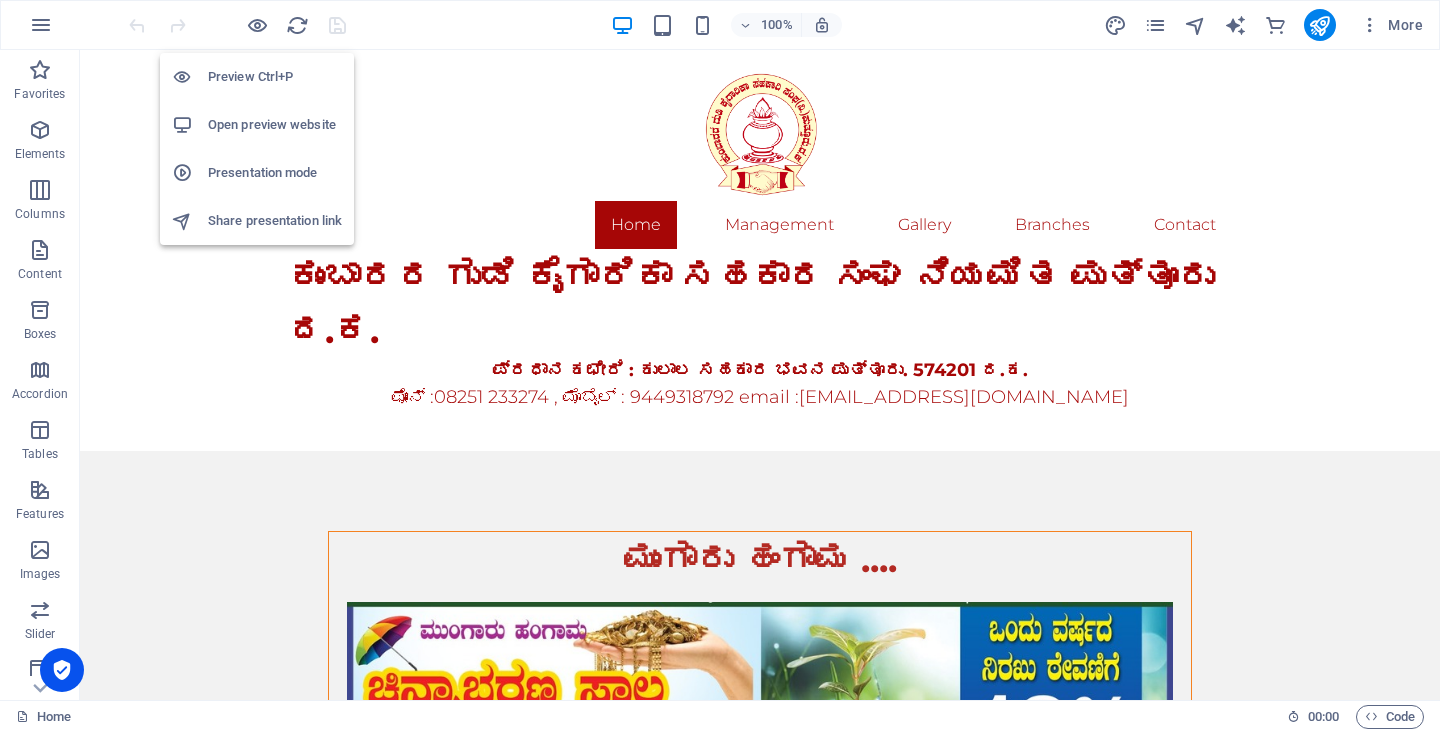 click on "Preview Ctrl+P" at bounding box center (275, 77) 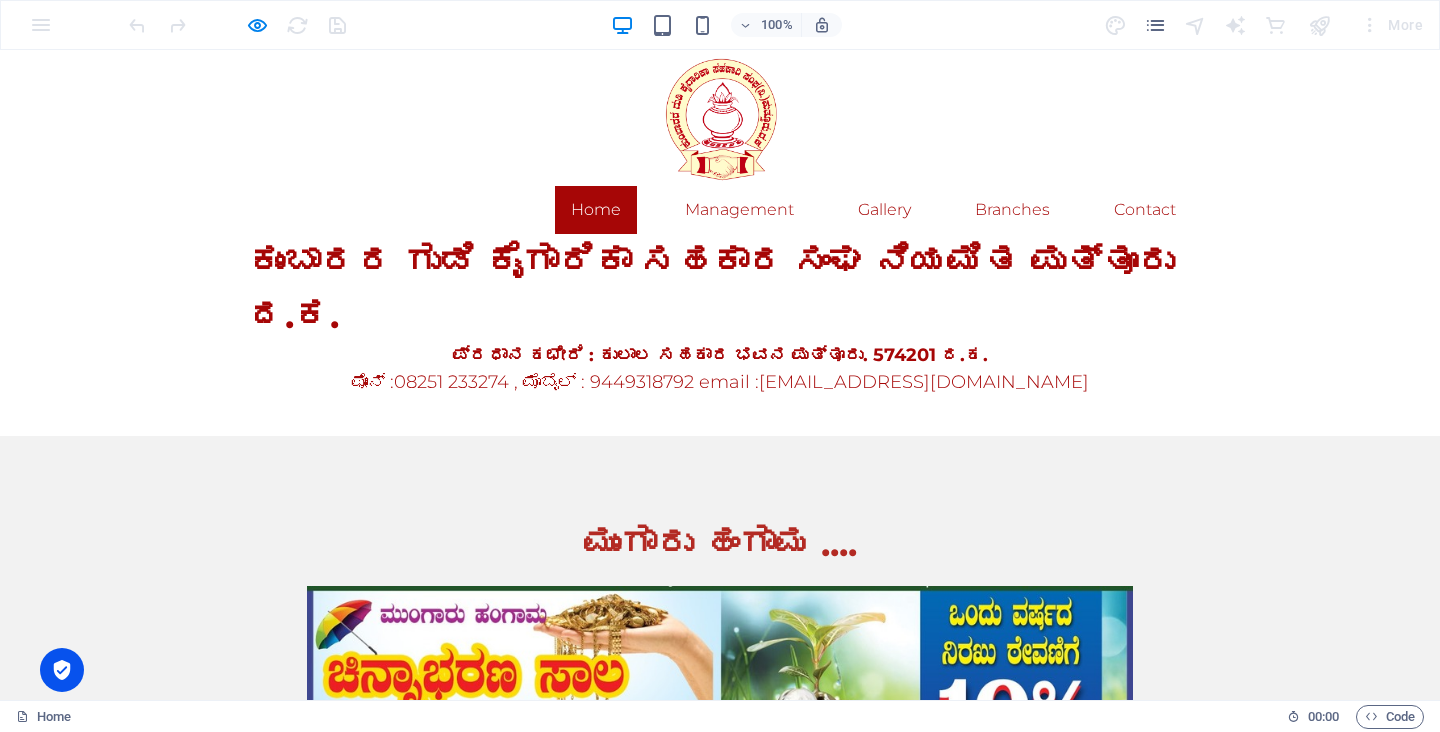 scroll, scrollTop: 0, scrollLeft: 0, axis: both 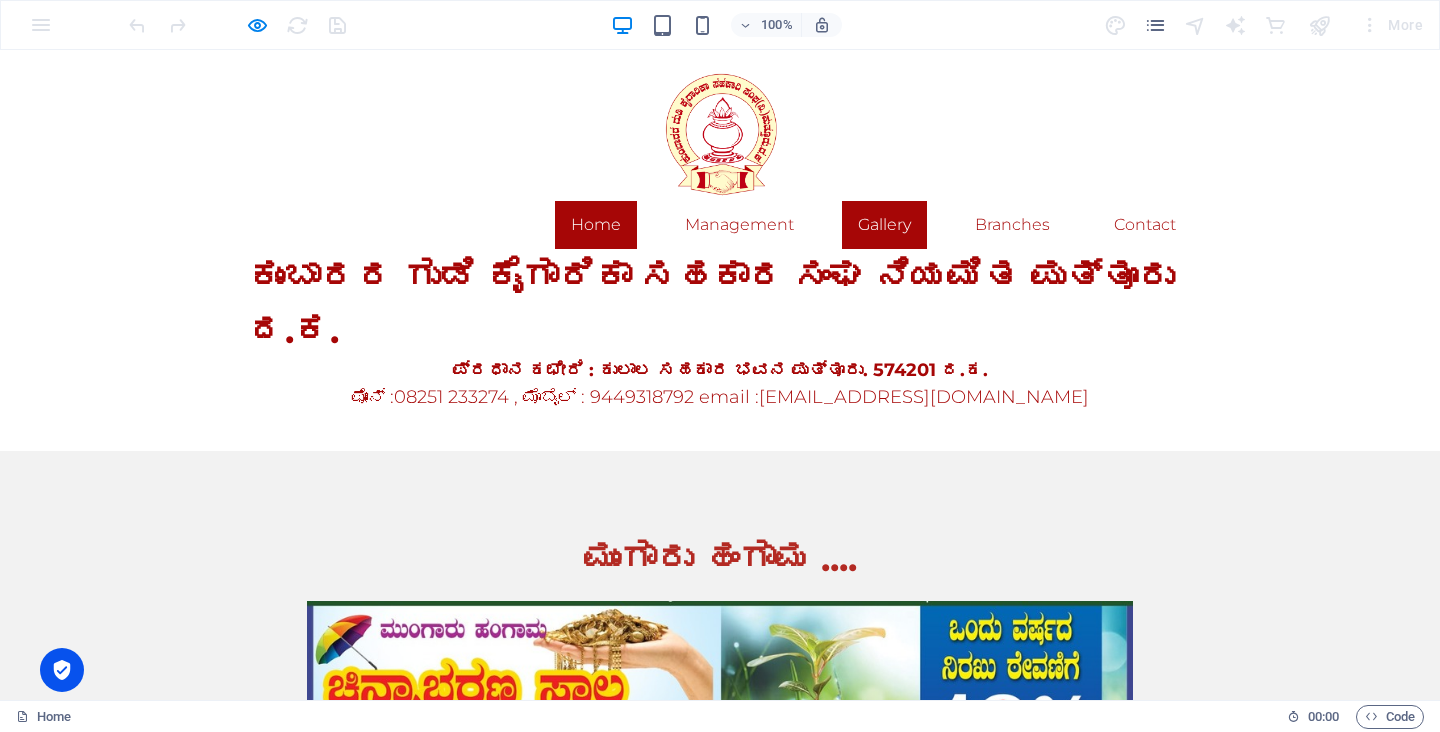 click on "Gallery" at bounding box center (884, 225) 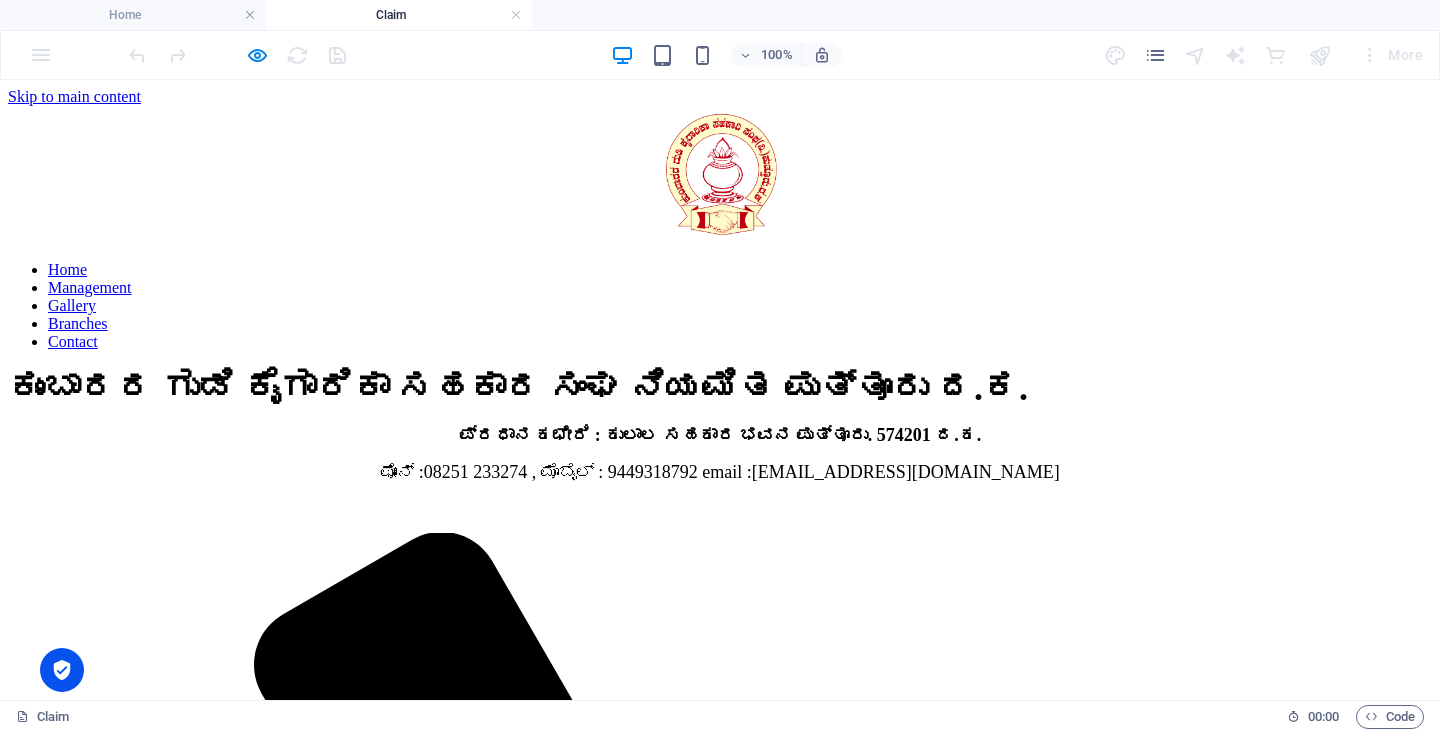 scroll, scrollTop: 0, scrollLeft: 0, axis: both 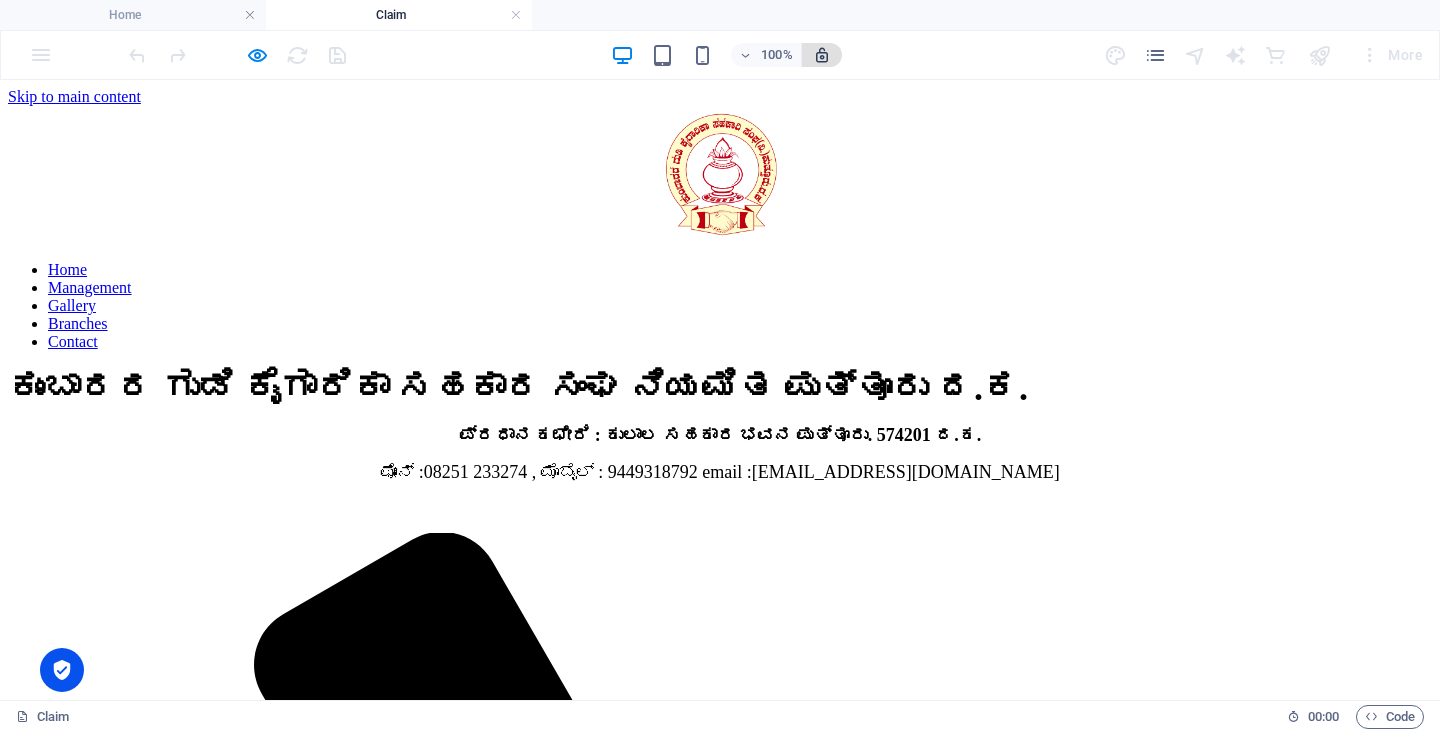 drag, startPoint x: 1400, startPoint y: 0, endPoint x: 829, endPoint y: 56, distance: 573.7395 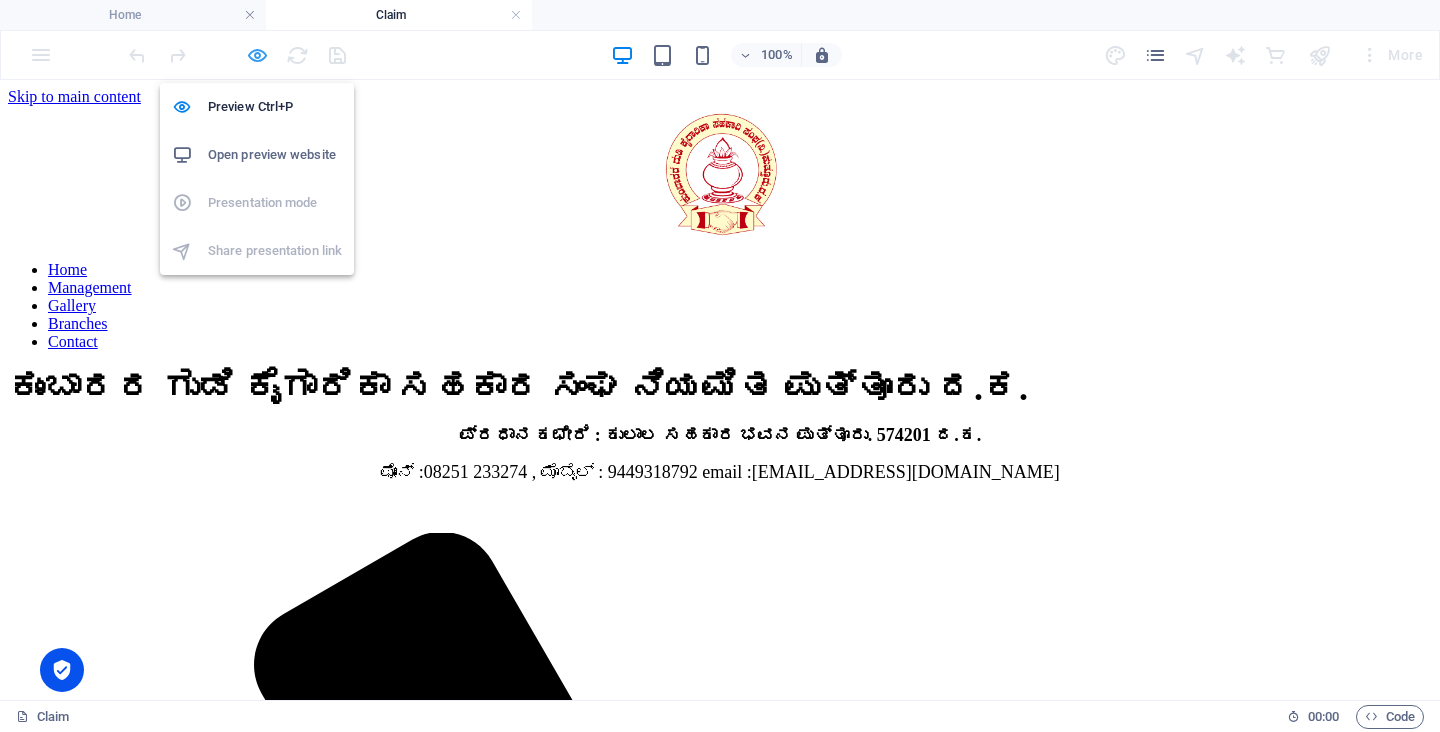 click at bounding box center (257, 55) 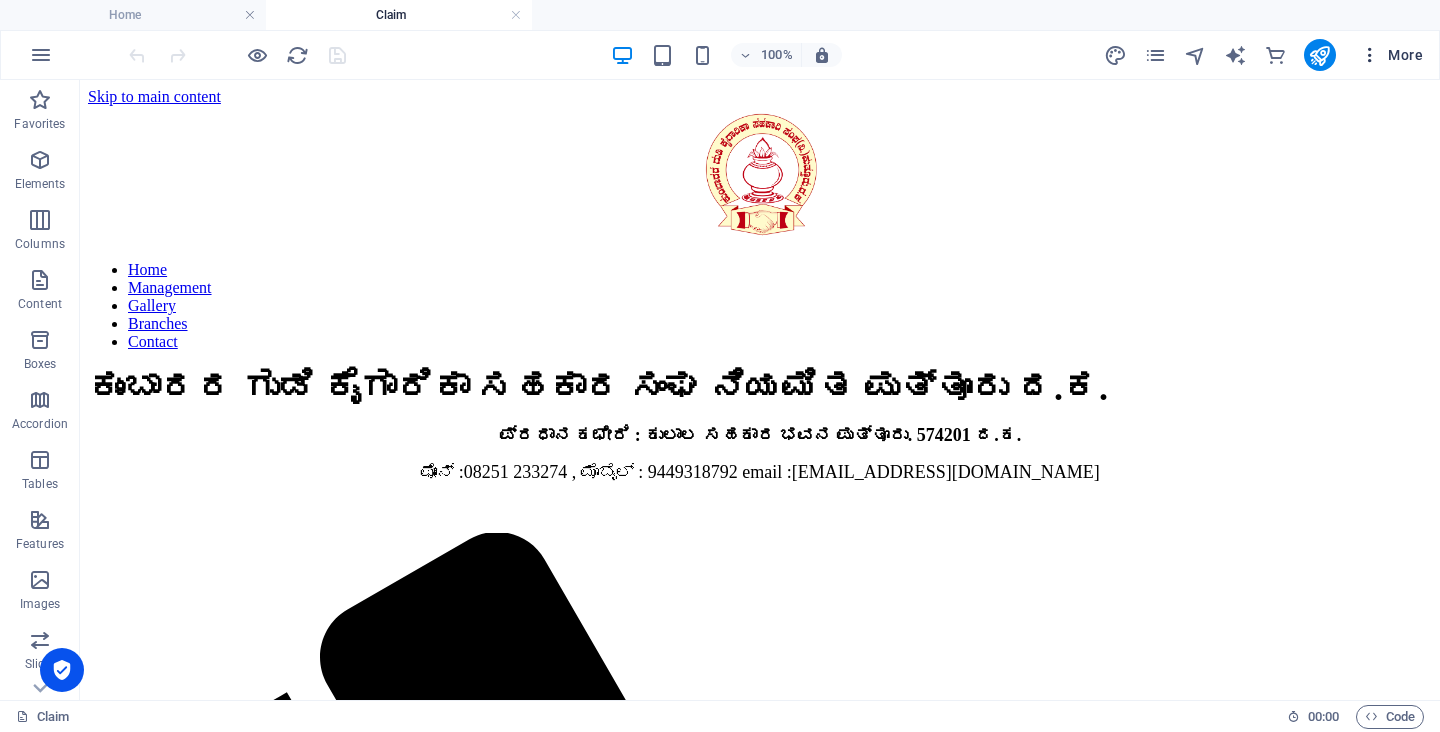 drag, startPoint x: 1321, startPoint y: 63, endPoint x: 1375, endPoint y: 49, distance: 55.7853 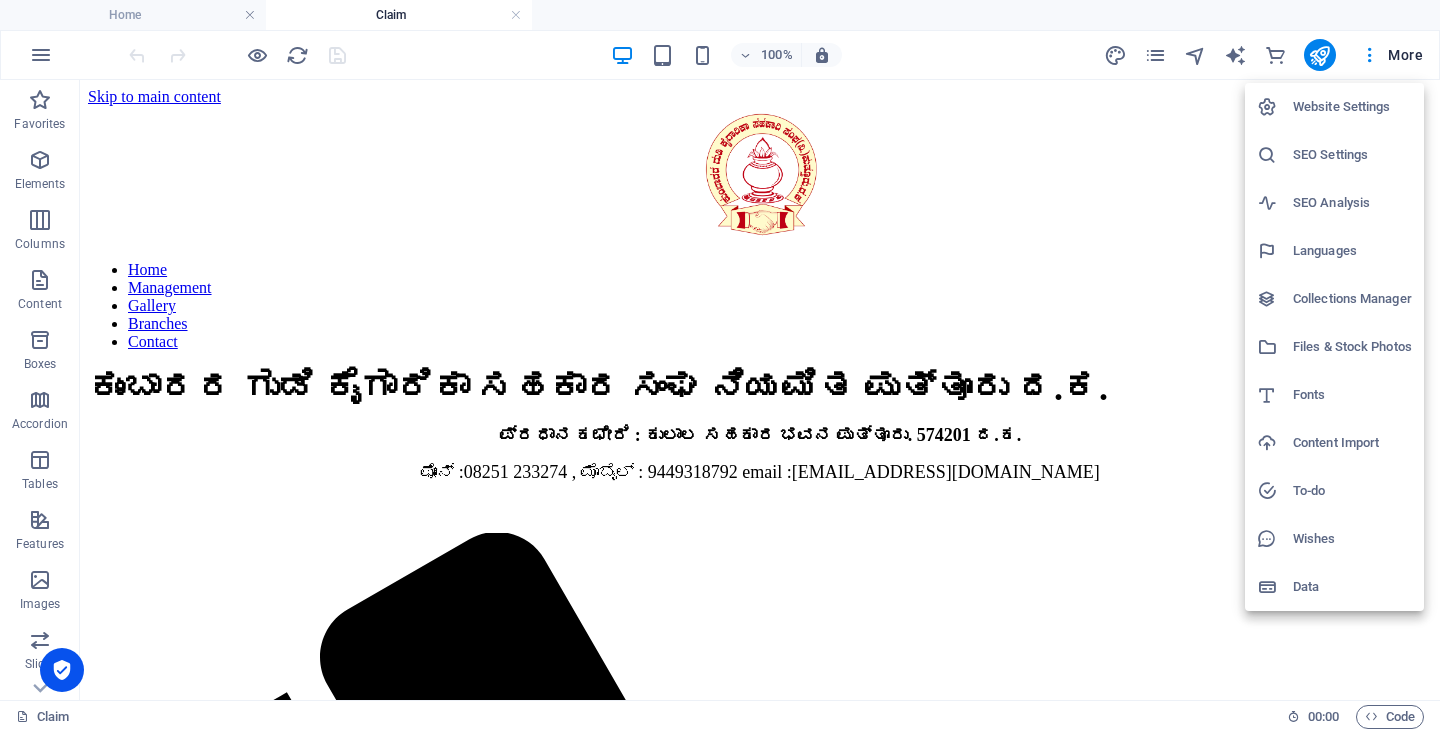 click on "Website Settings" at bounding box center [1352, 107] 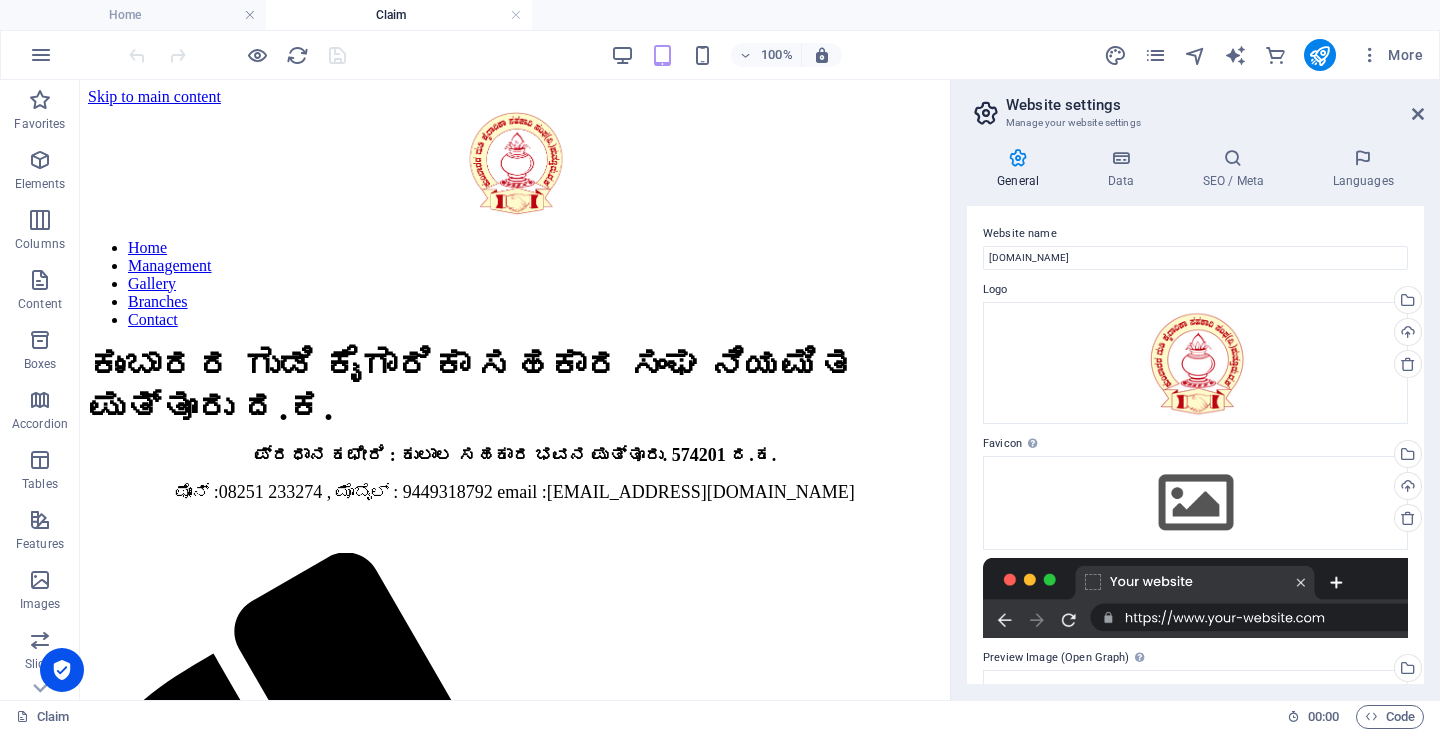 click at bounding box center (1195, 598) 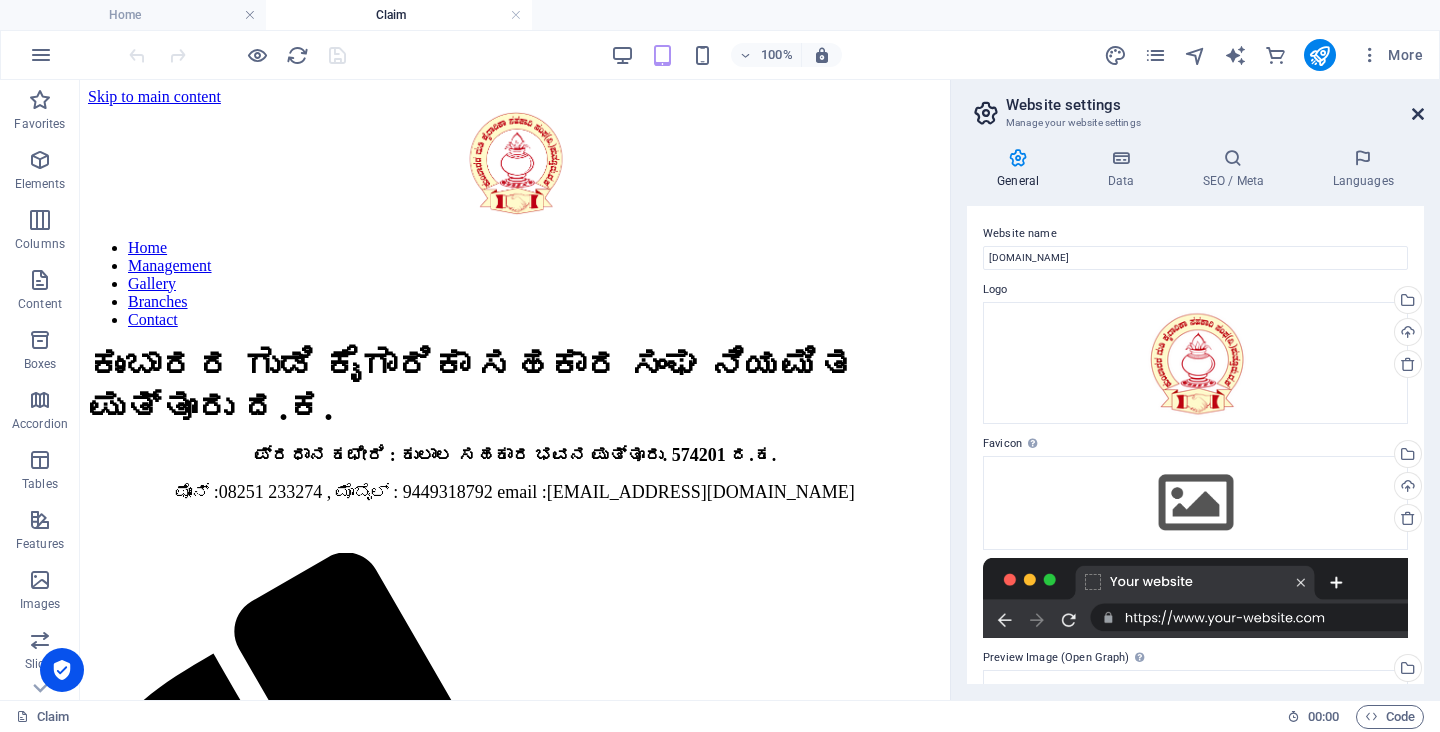 click at bounding box center (1418, 114) 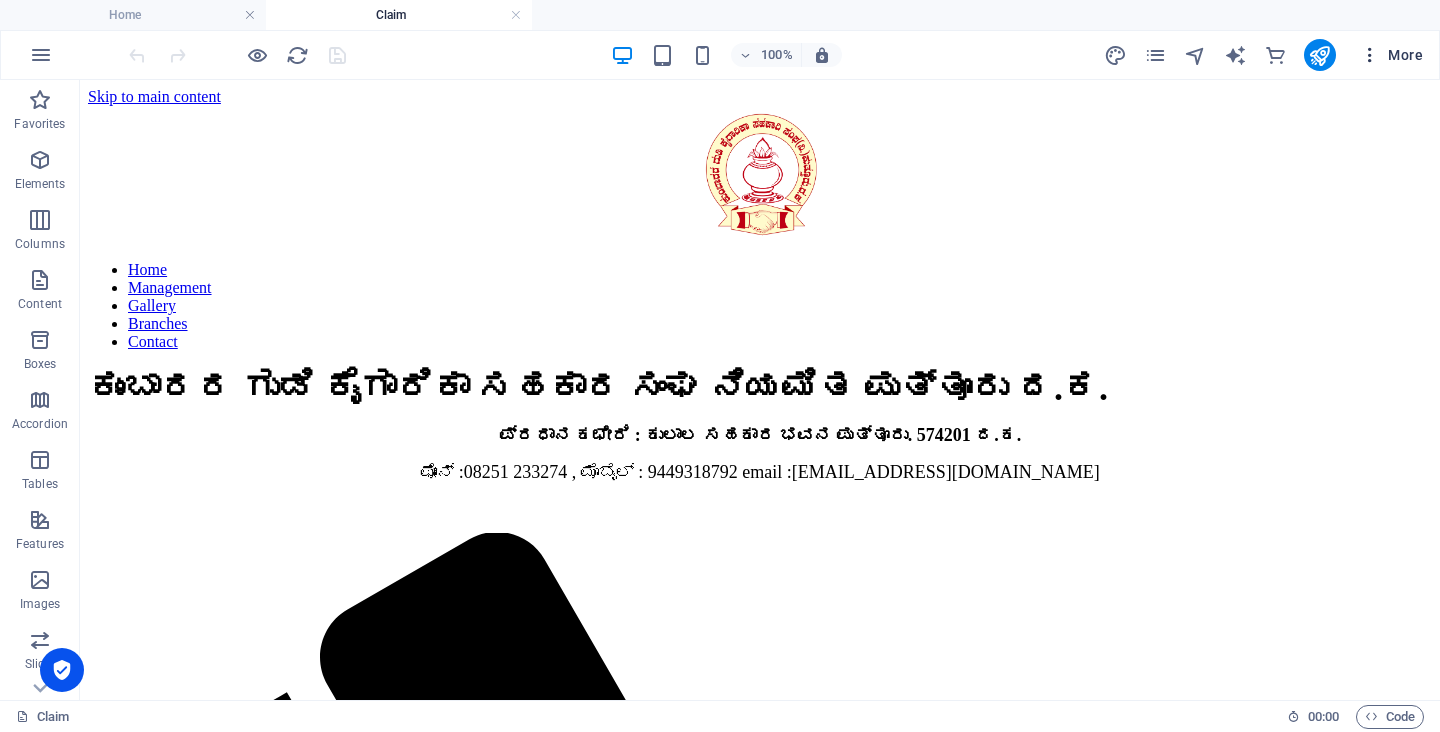 click at bounding box center (1370, 55) 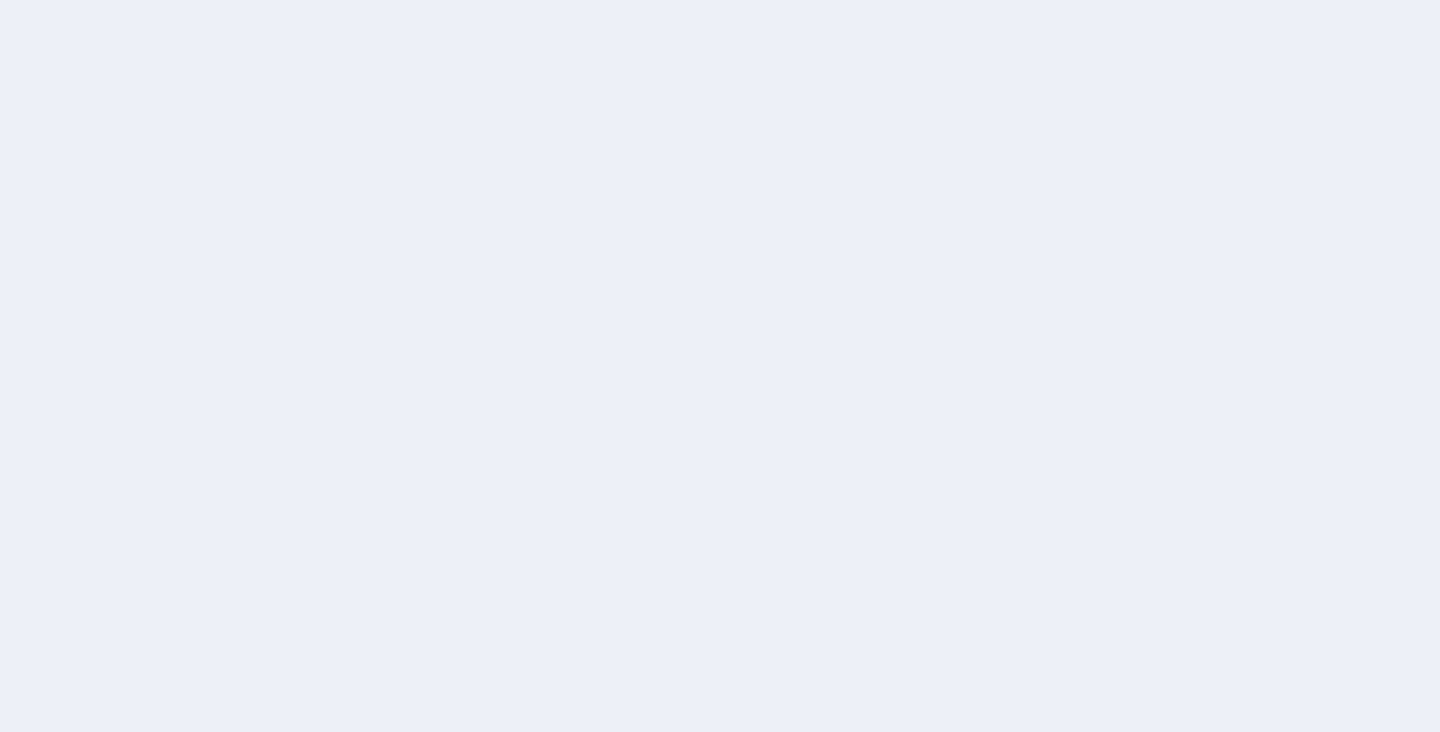 scroll, scrollTop: 0, scrollLeft: 0, axis: both 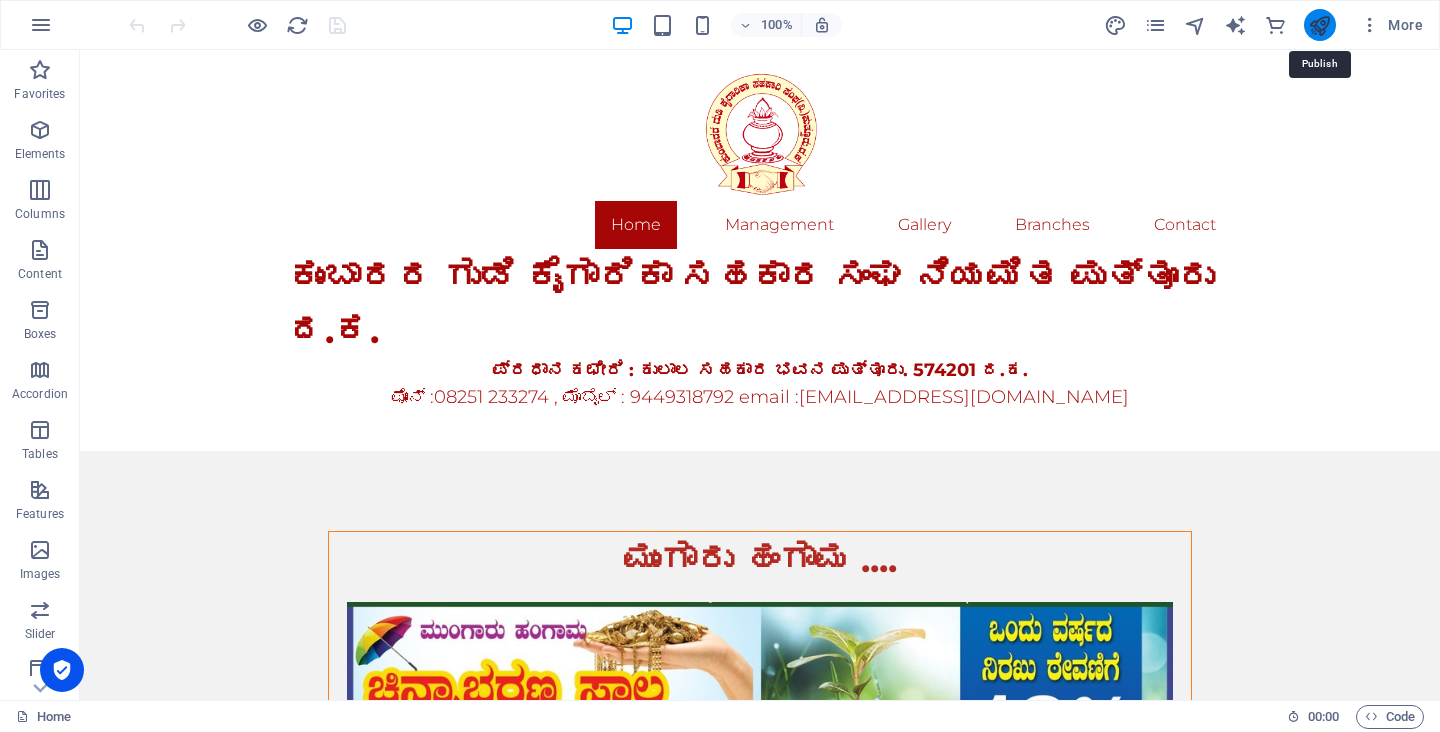 click at bounding box center [1319, 25] 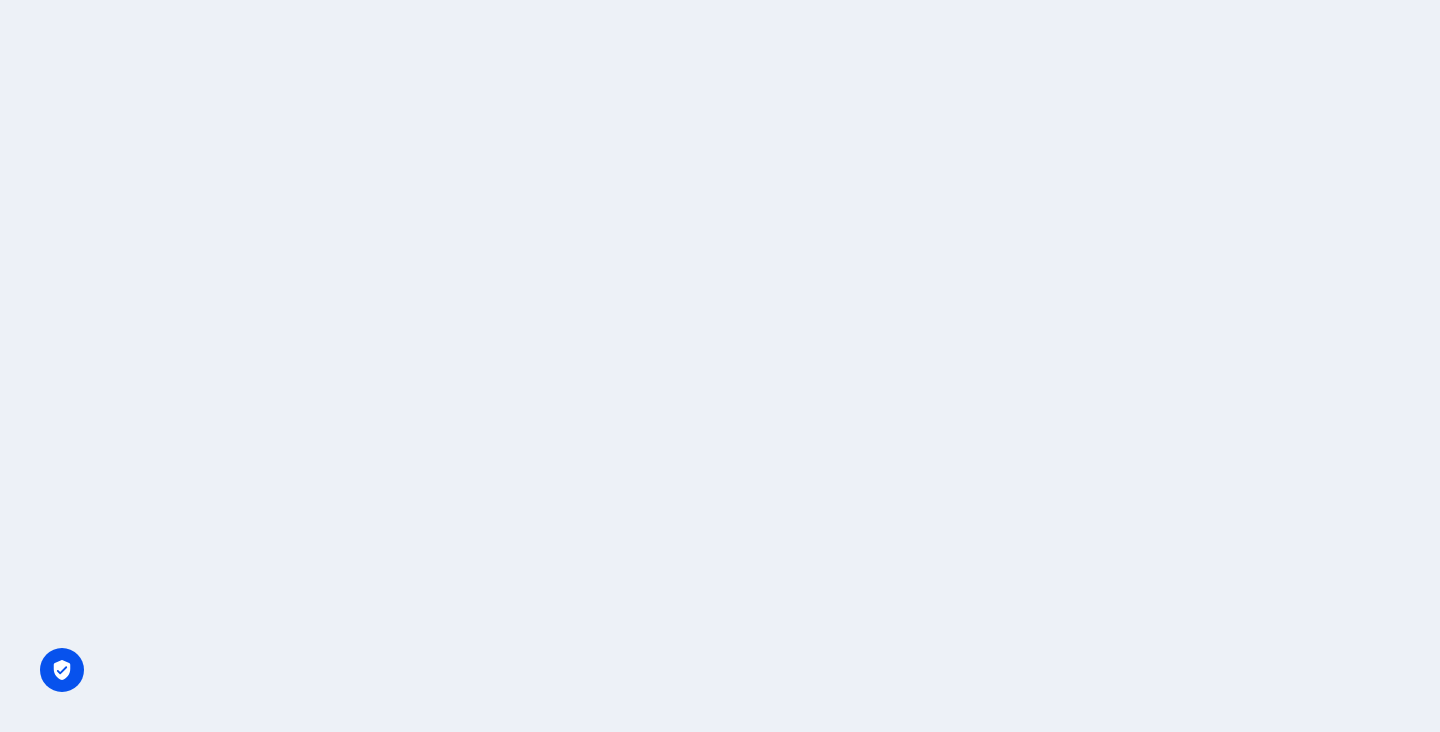 scroll, scrollTop: 0, scrollLeft: 0, axis: both 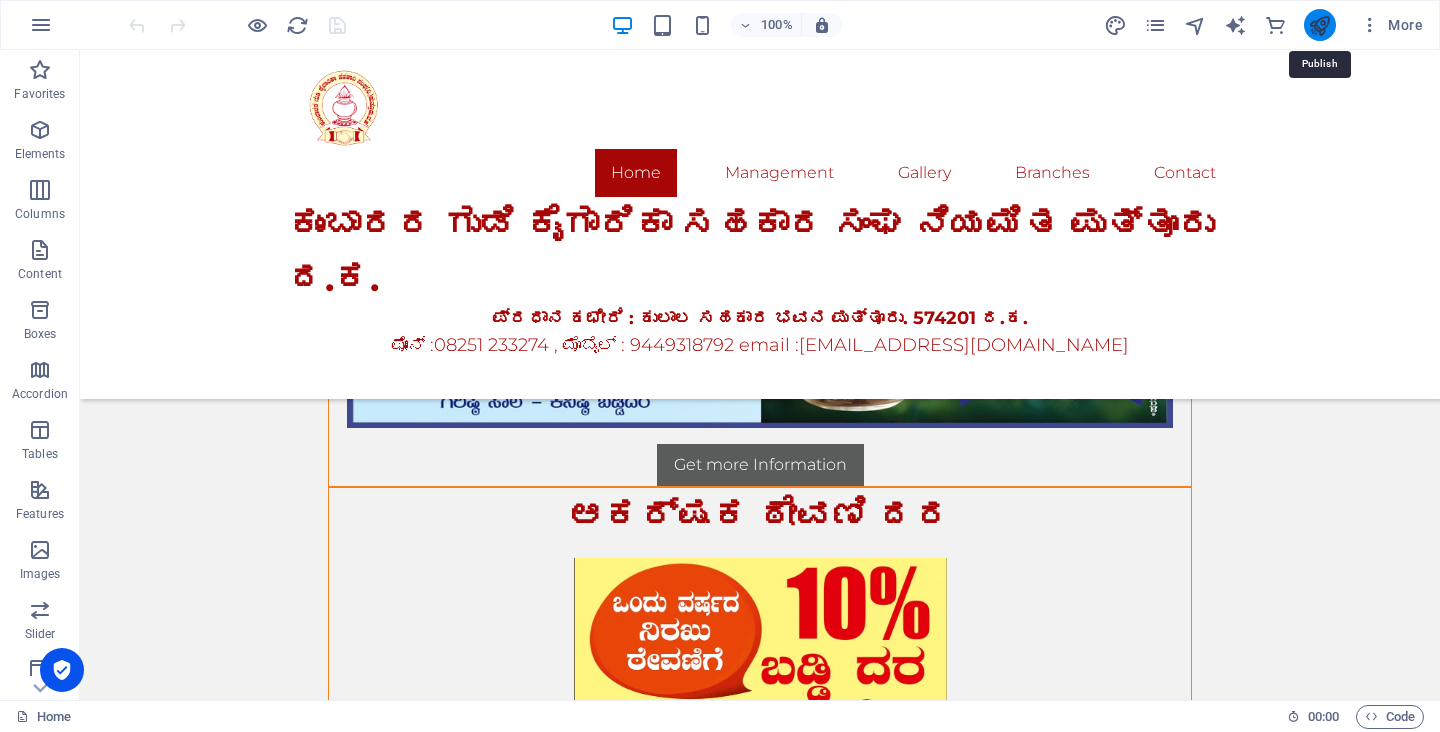 click at bounding box center [1319, 25] 